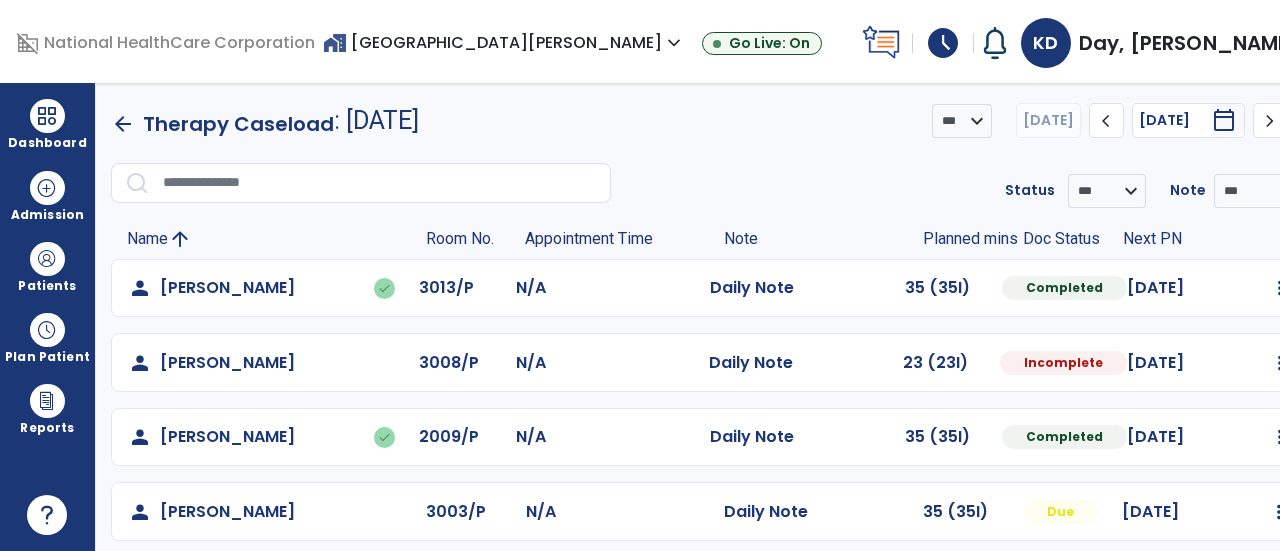 scroll, scrollTop: 0, scrollLeft: 0, axis: both 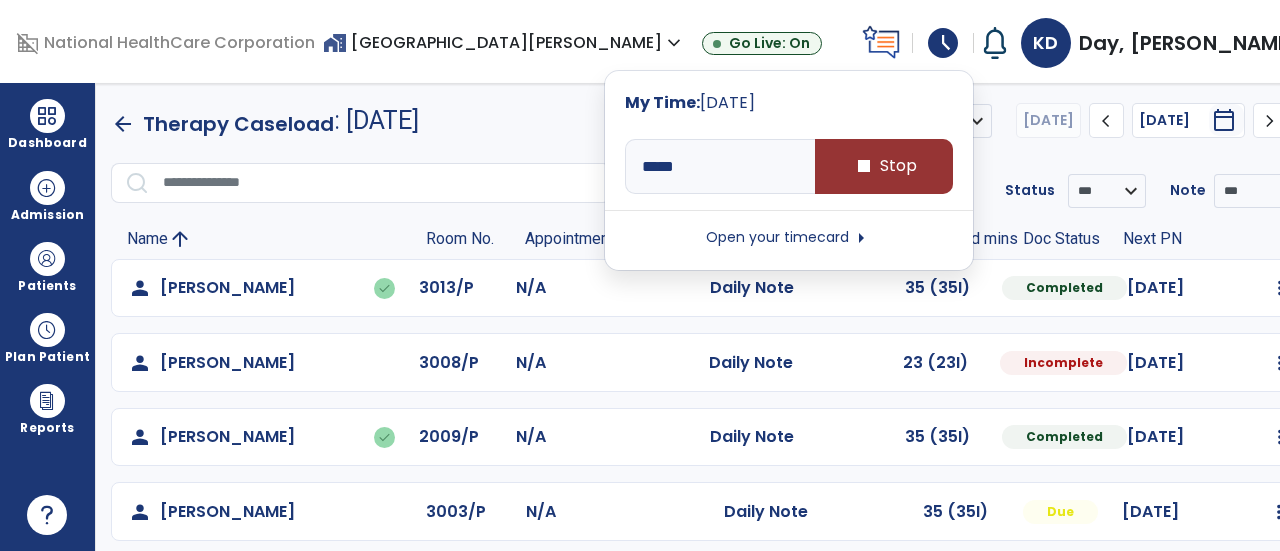 click on "stop  Stop" at bounding box center (884, 166) 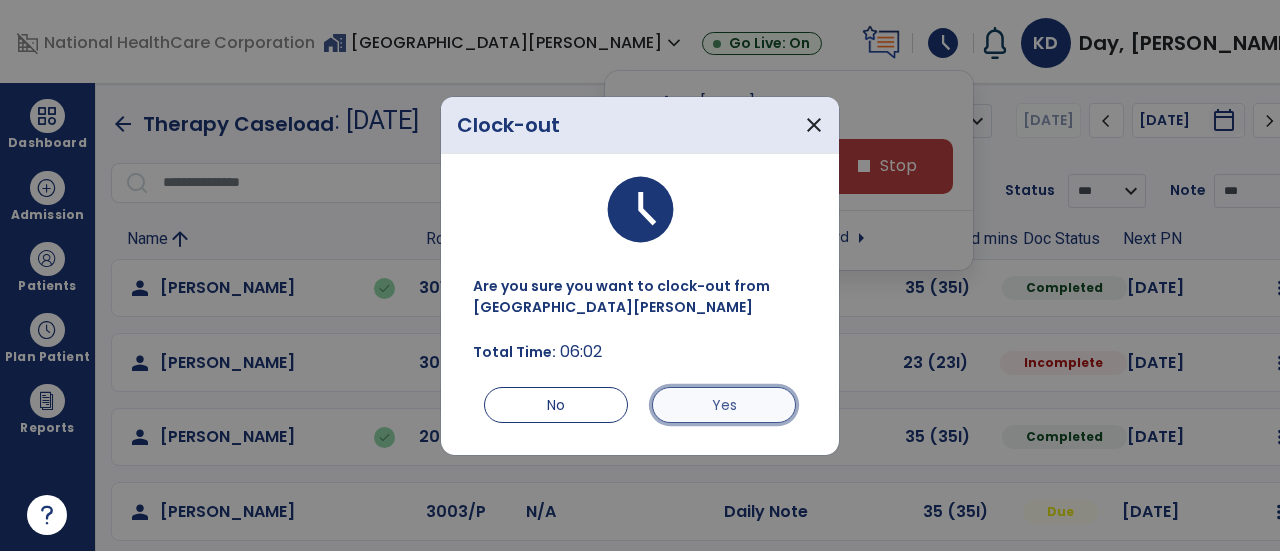 click on "Yes" at bounding box center [724, 405] 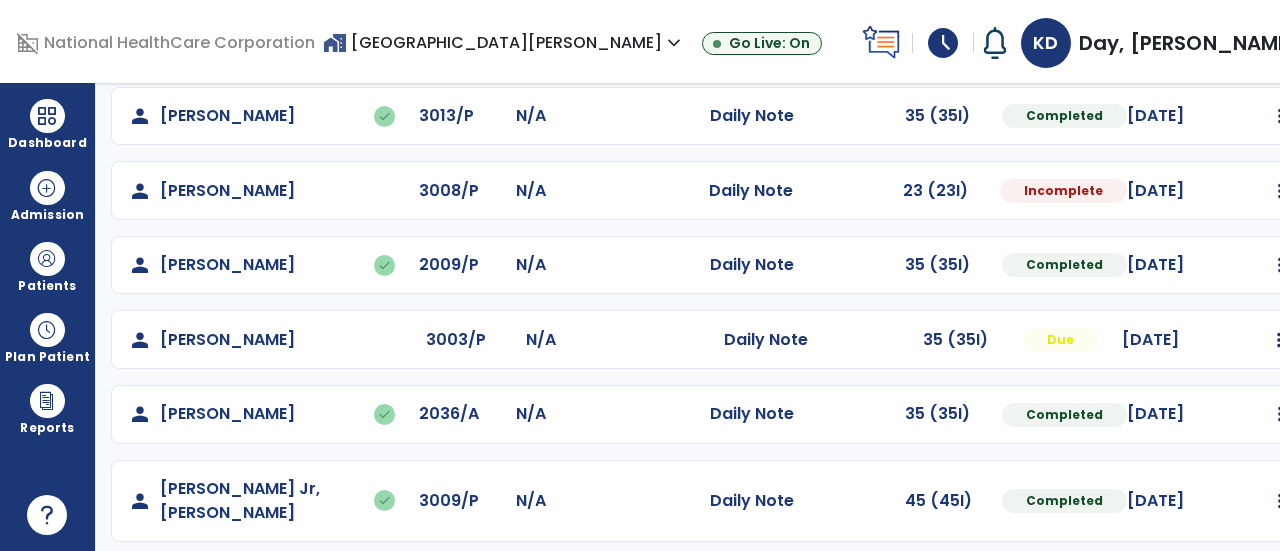scroll, scrollTop: 179, scrollLeft: 0, axis: vertical 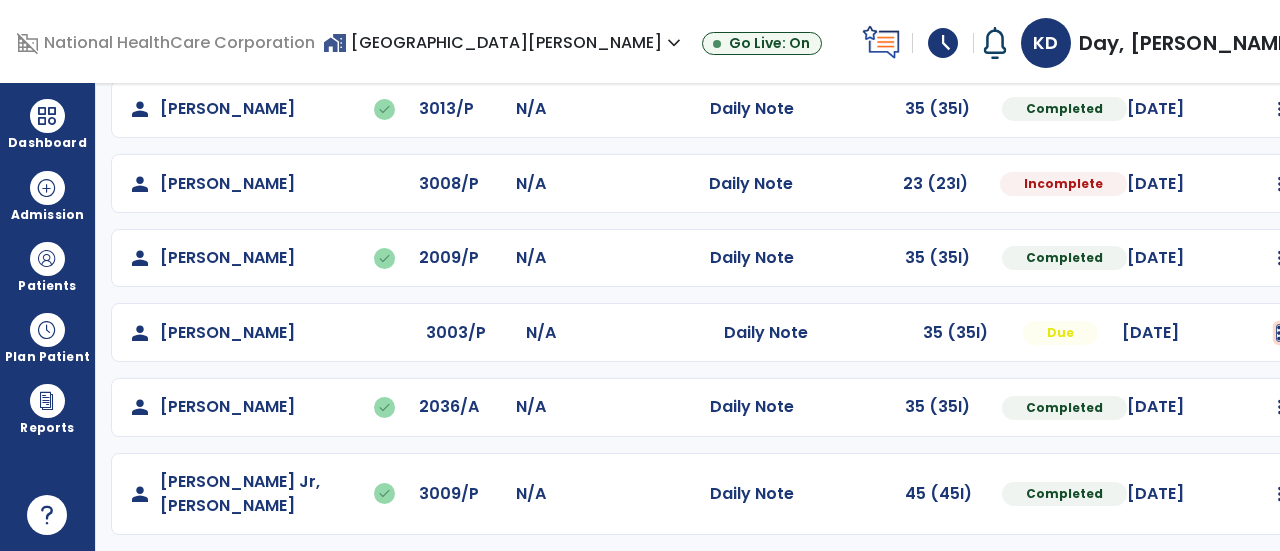 click at bounding box center [1280, 109] 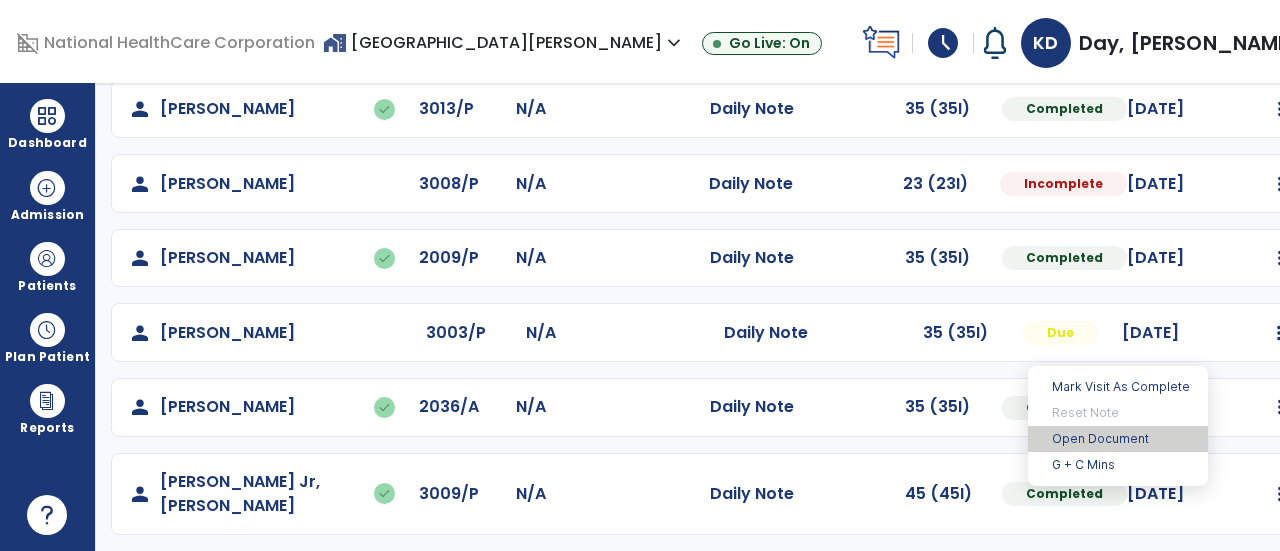 click on "Open Document" at bounding box center [1118, 439] 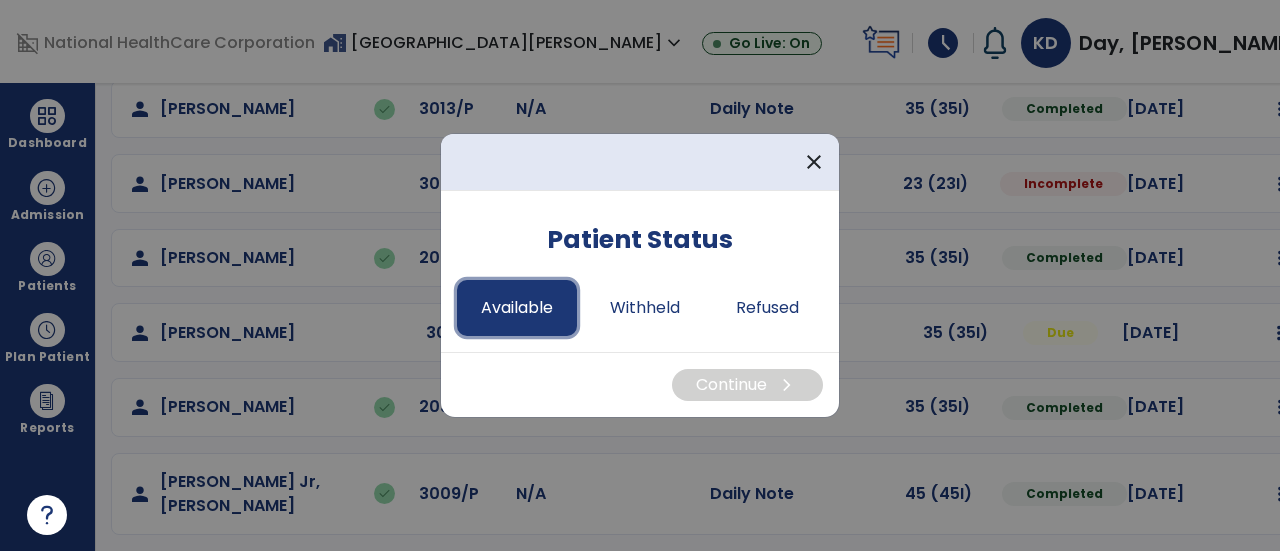 click on "Available" at bounding box center [517, 308] 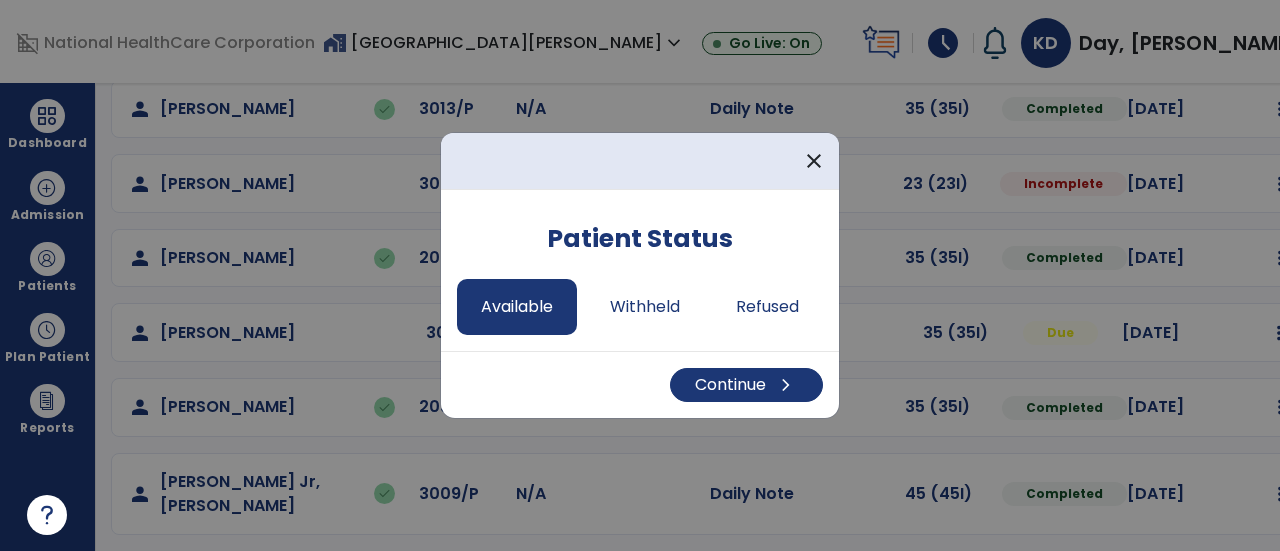 click on "Continue   chevron_right" at bounding box center [640, 384] 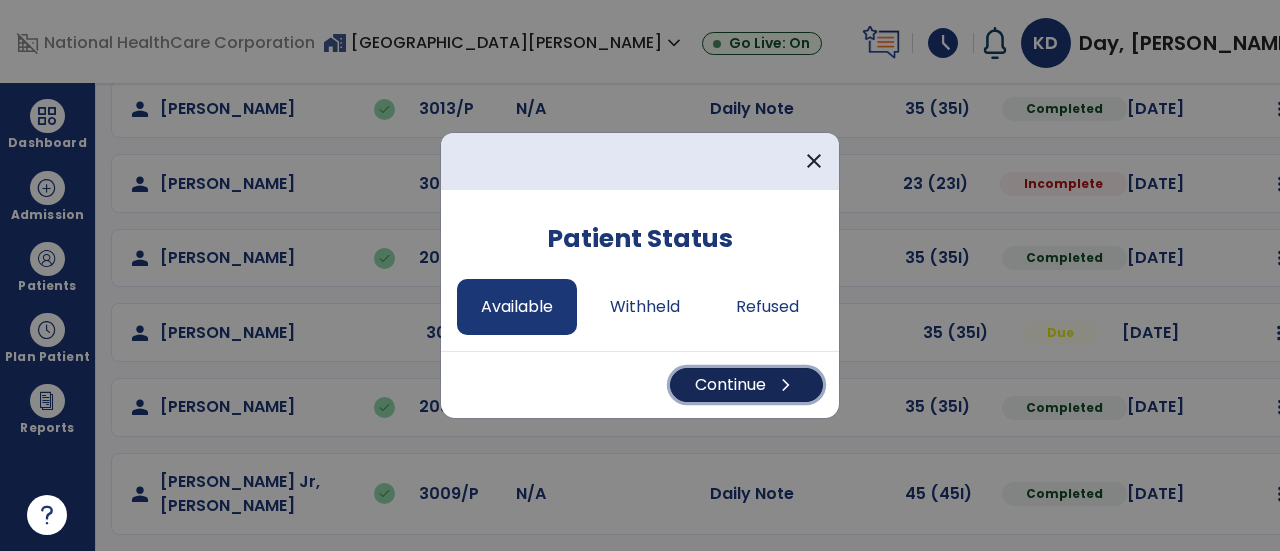 click on "Continue   chevron_right" at bounding box center [746, 385] 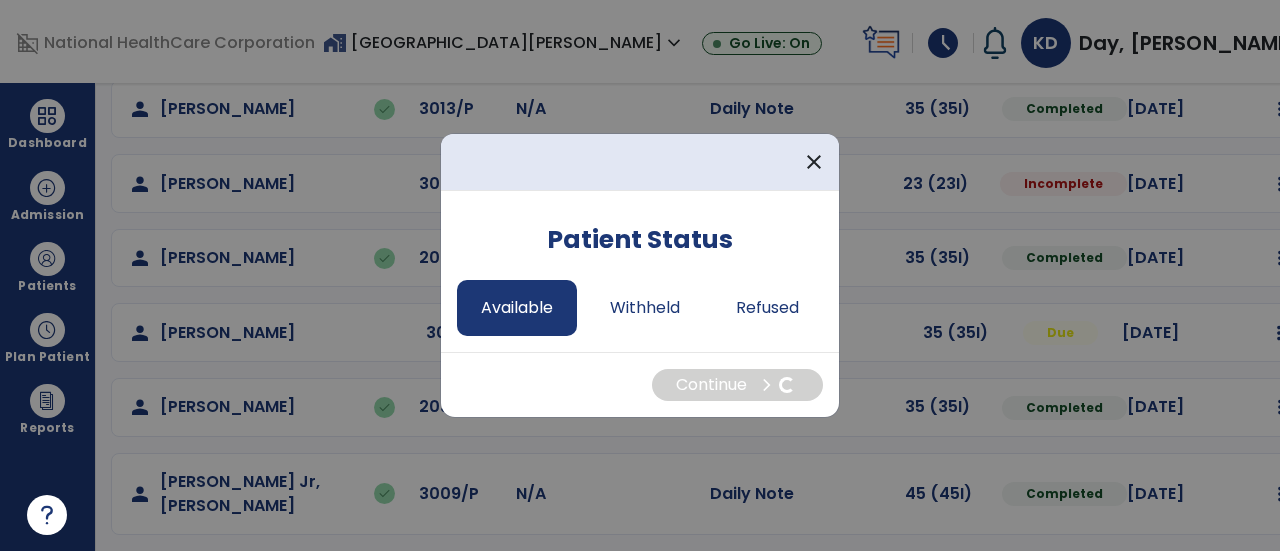 select on "*" 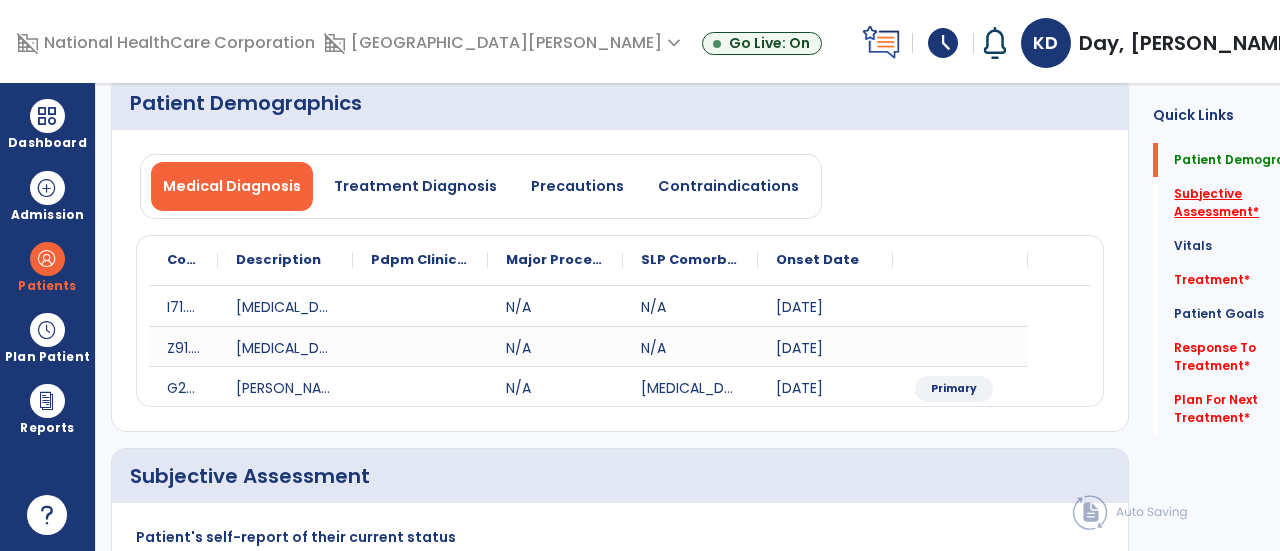 click on "Subjective Assessment   *" 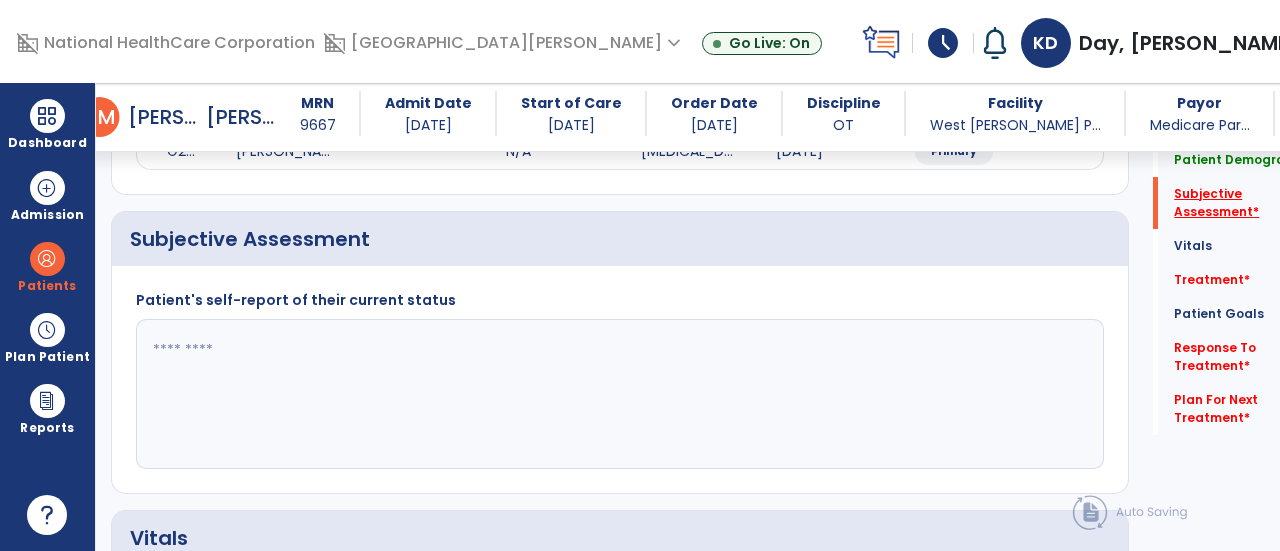 scroll, scrollTop: 449, scrollLeft: 0, axis: vertical 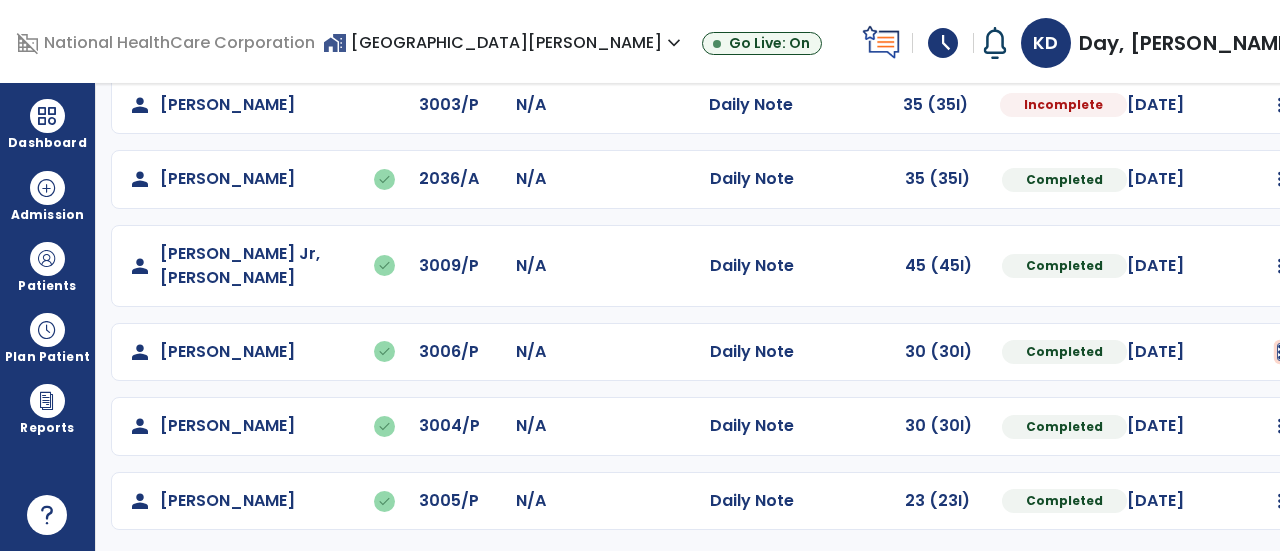 click at bounding box center [1280, -119] 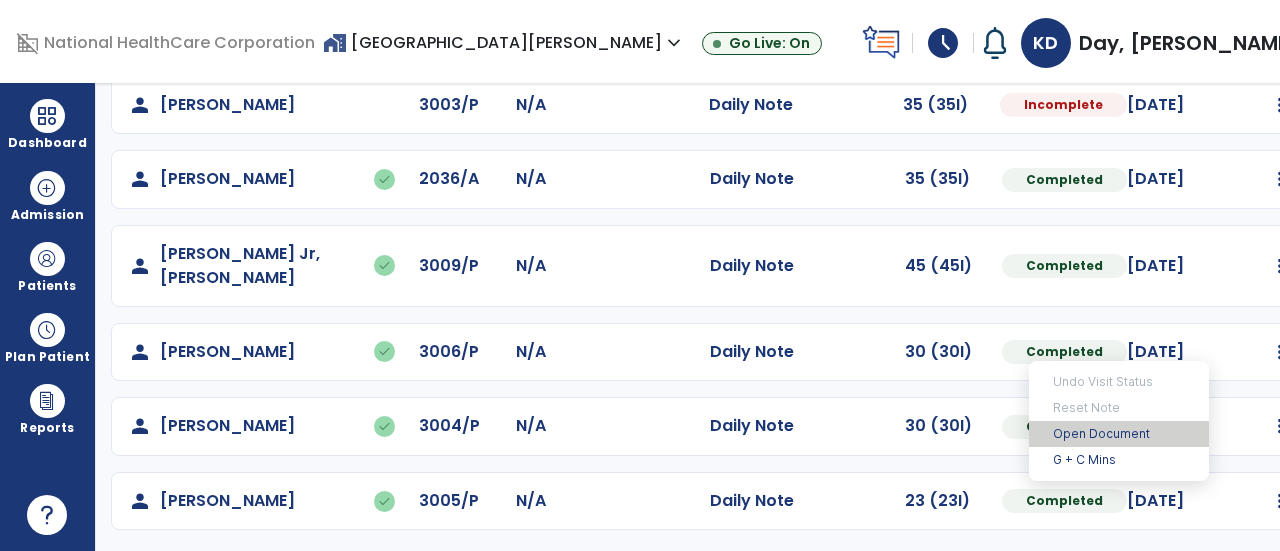 click on "Open Document" at bounding box center [1119, 434] 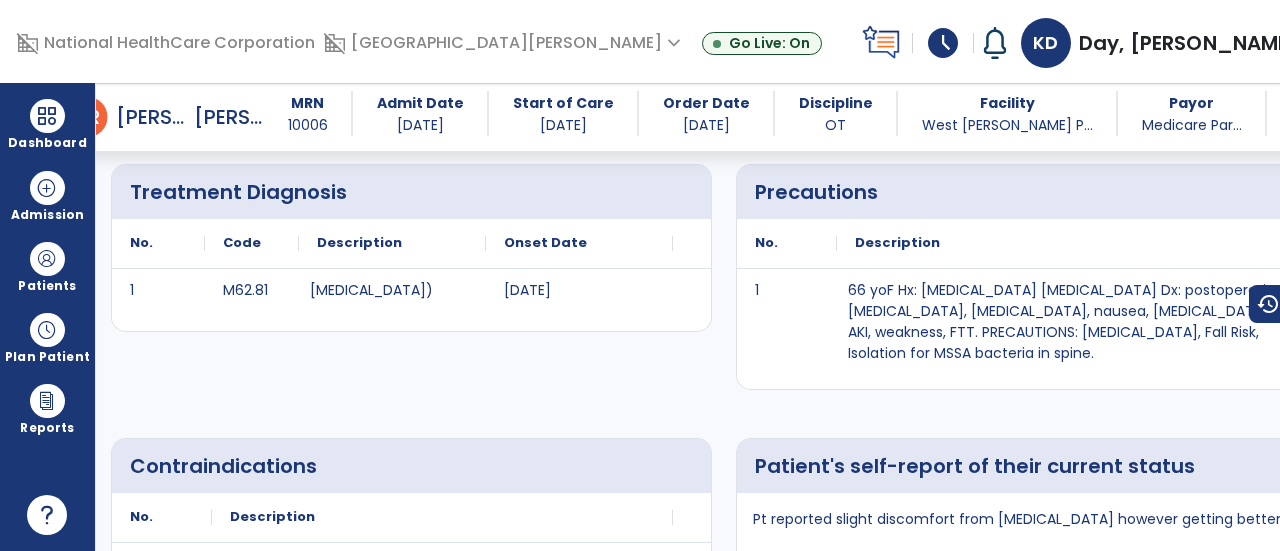 scroll, scrollTop: 458, scrollLeft: 0, axis: vertical 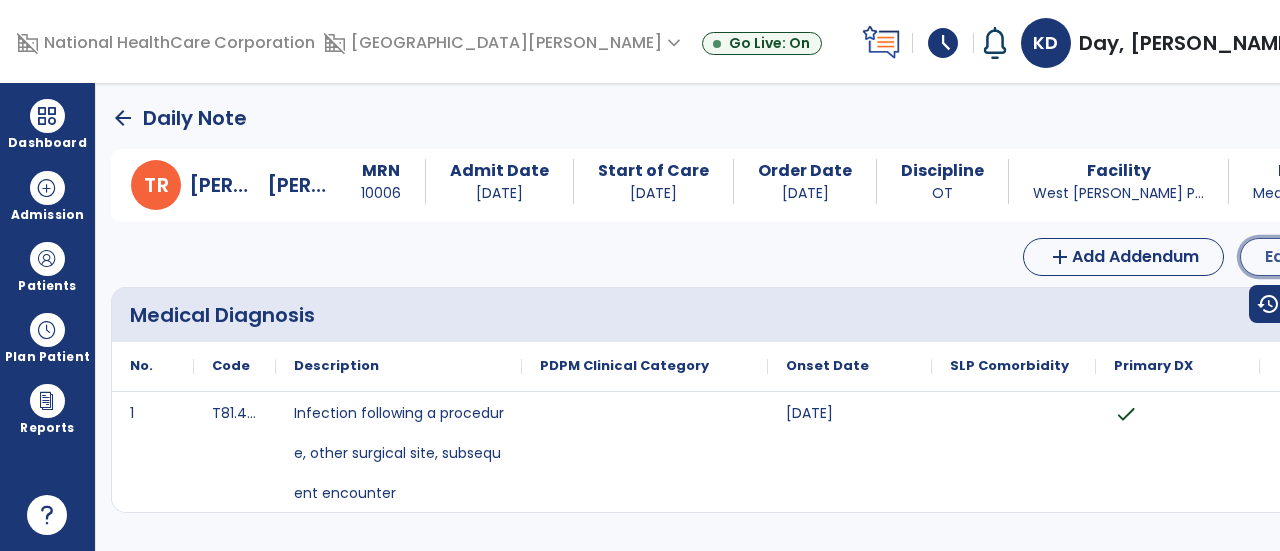 click on "Edit  edit" 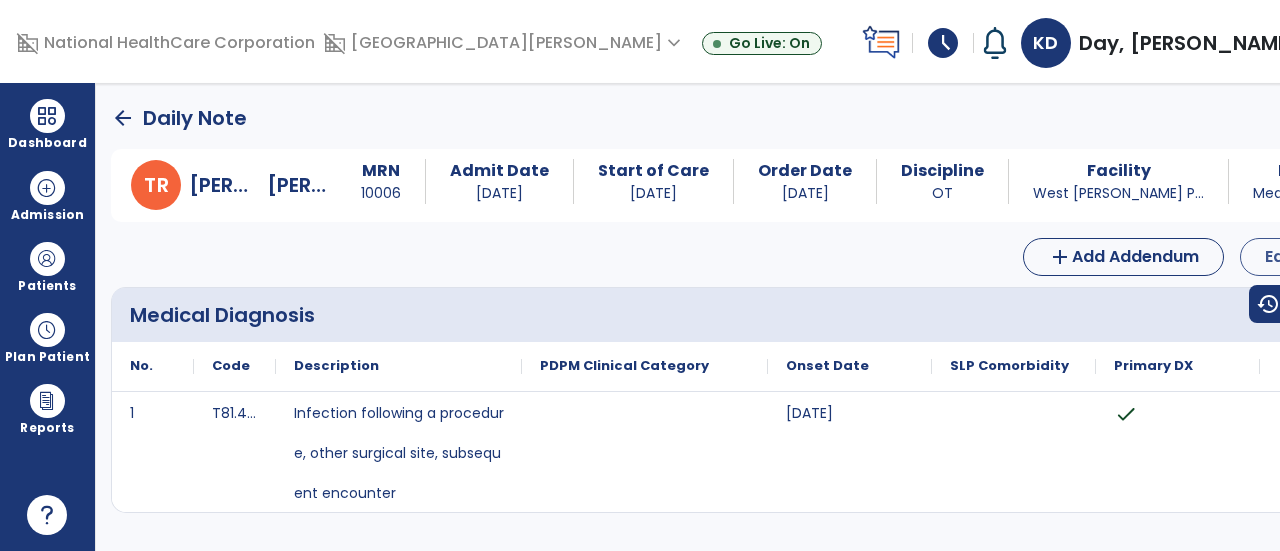 select on "*" 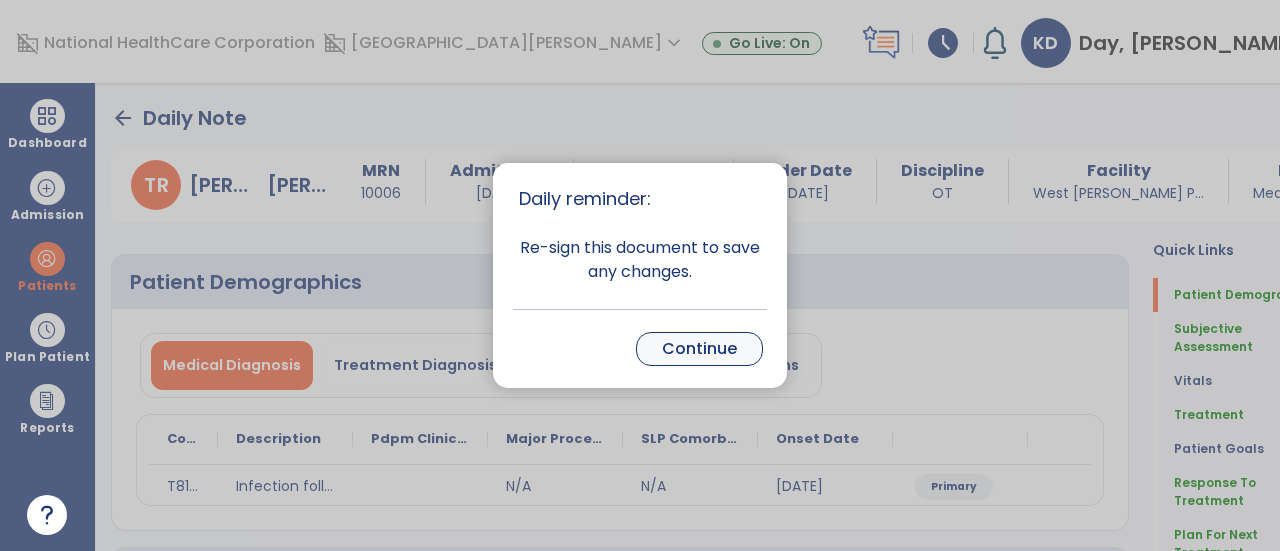click on "Continue" at bounding box center (699, 349) 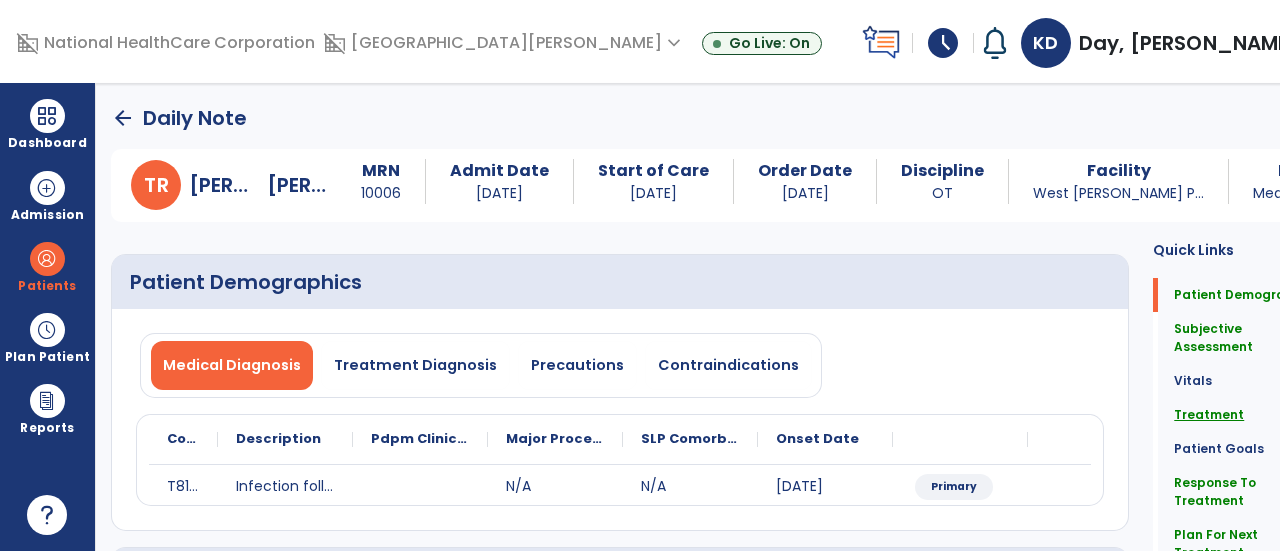 click on "Treatment" 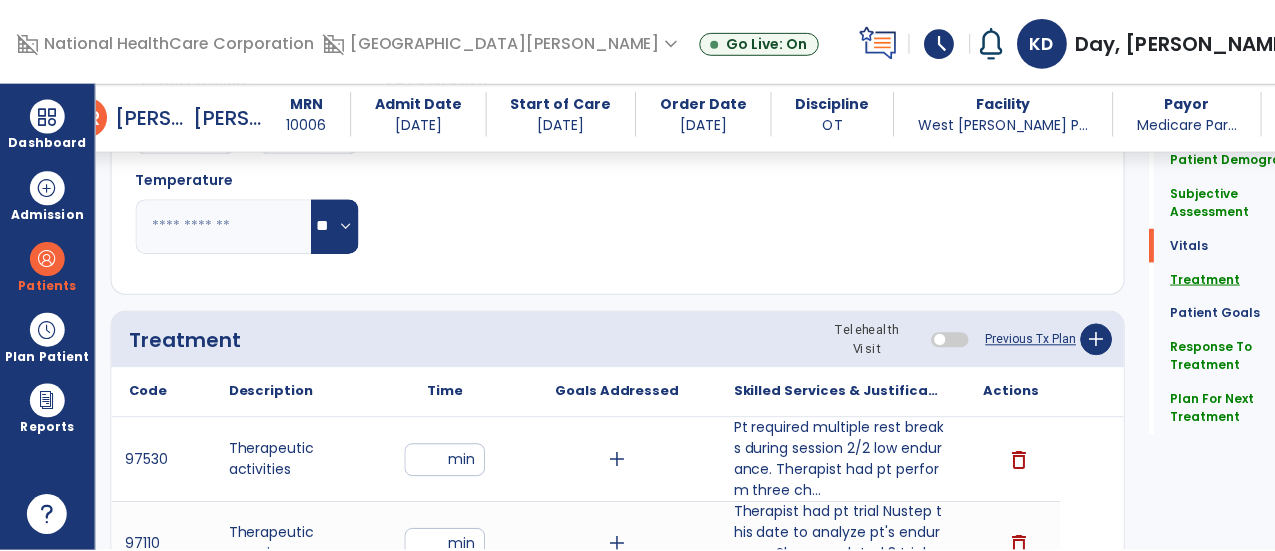 scroll, scrollTop: 1168, scrollLeft: 0, axis: vertical 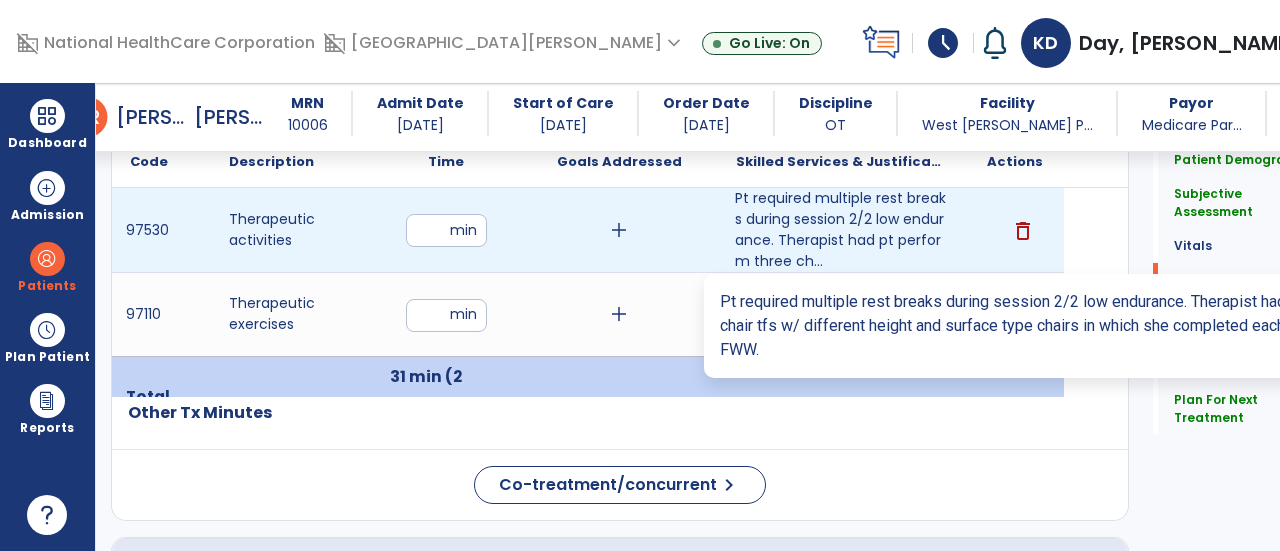 click on "Pt required multiple rest breaks during session 2/2 low endurance. Therapist had pt perform three ch..." at bounding box center [841, 230] 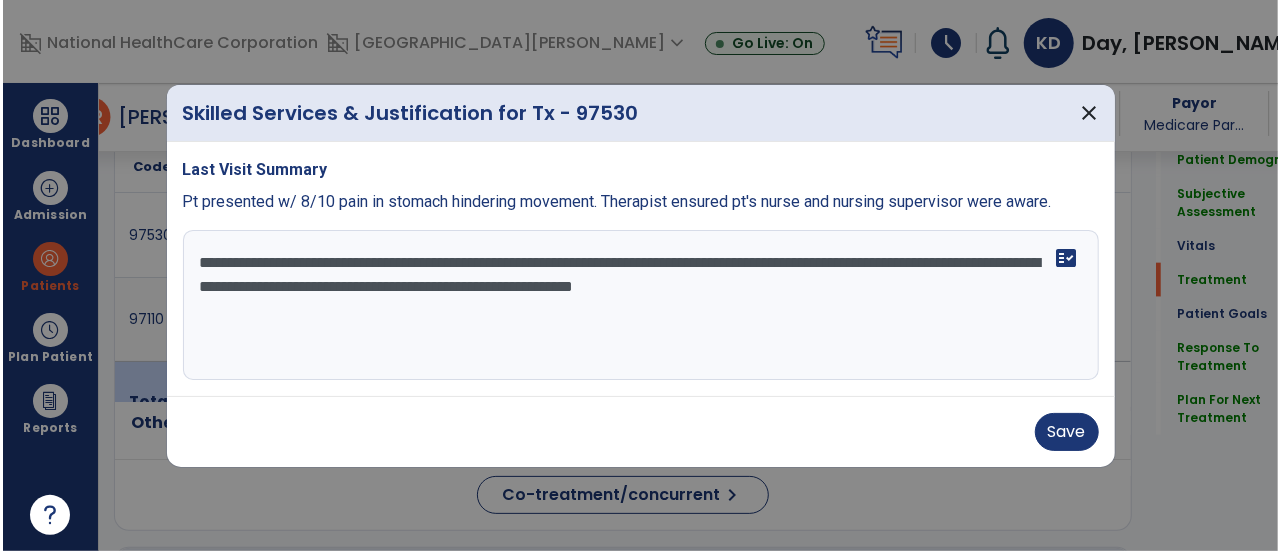 scroll, scrollTop: 1168, scrollLeft: 0, axis: vertical 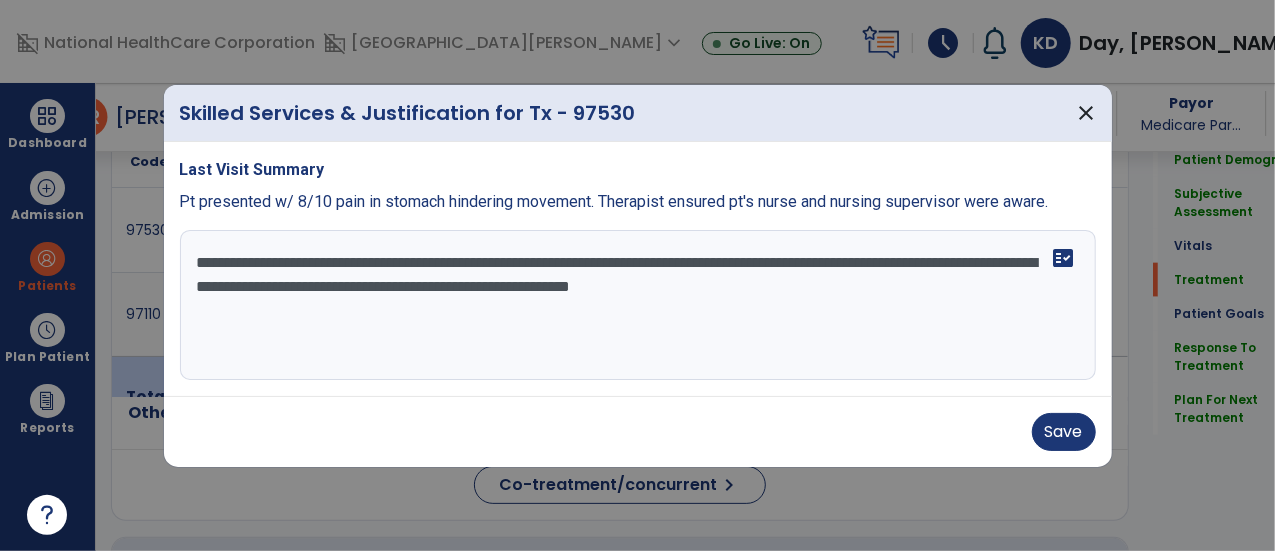 drag, startPoint x: 727, startPoint y: 259, endPoint x: 987, endPoint y: 318, distance: 266.6102 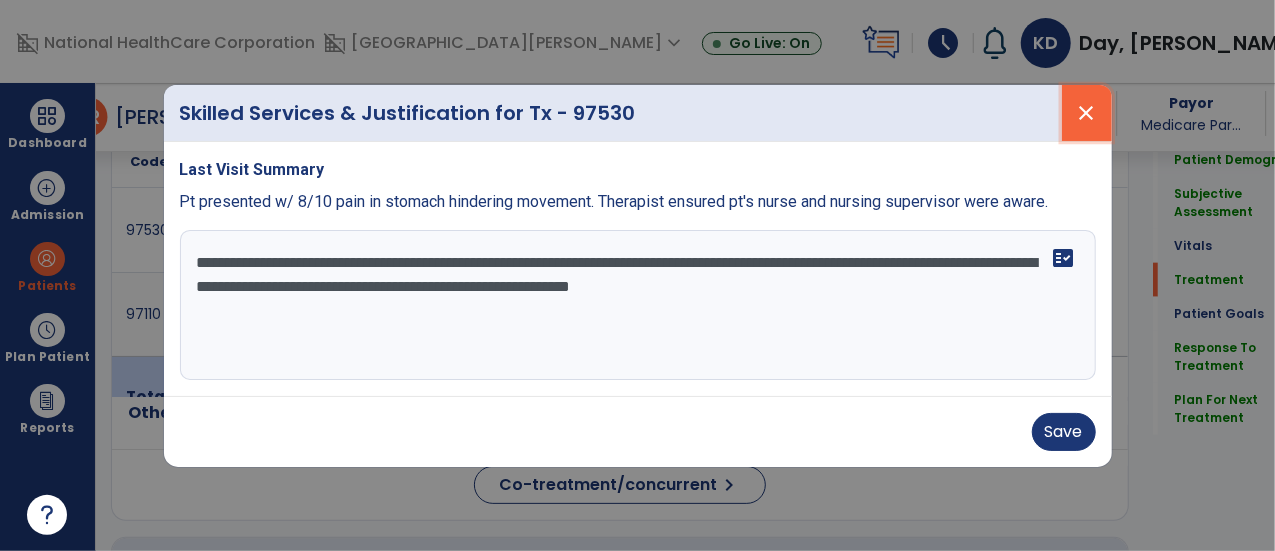 click on "close" at bounding box center (1087, 113) 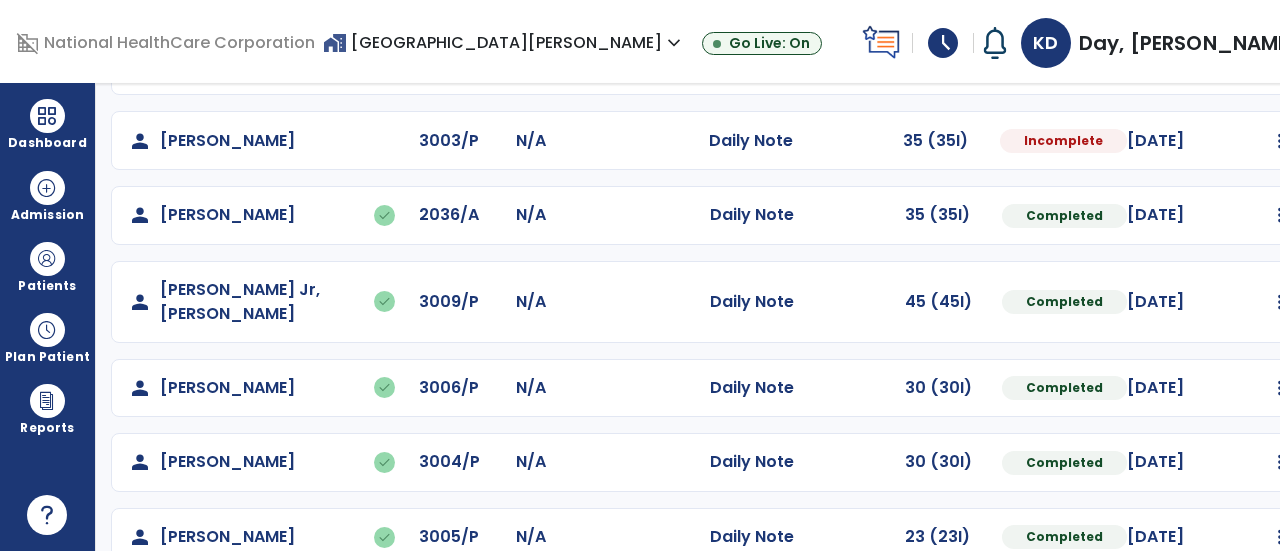 scroll, scrollTop: 407, scrollLeft: 0, axis: vertical 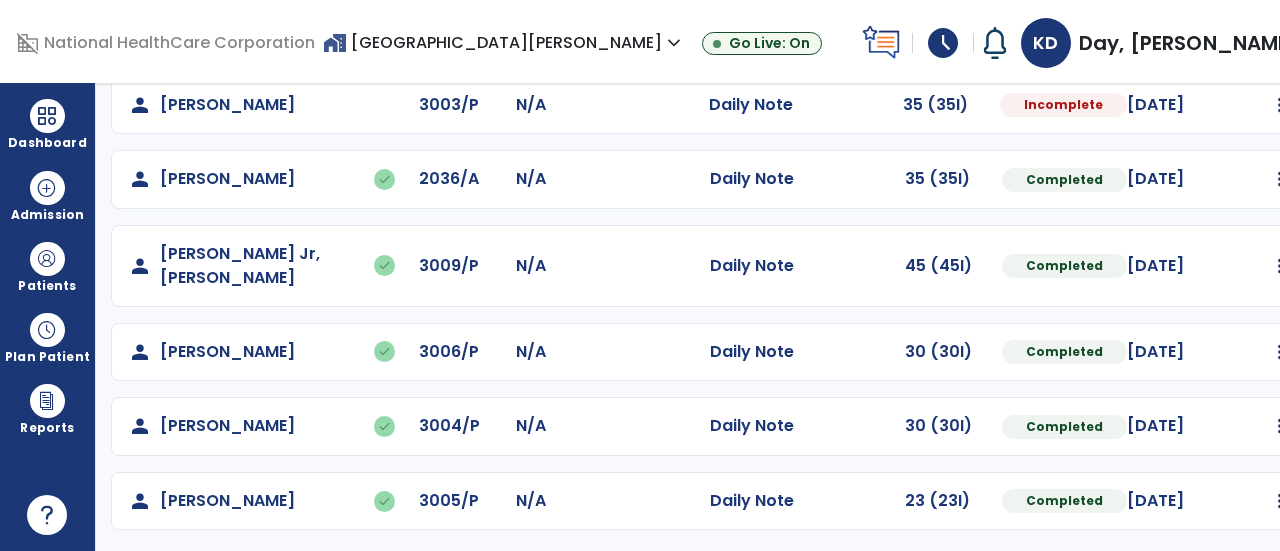 click on "Undo Visit Status   Reset Note   Open Document   G + C Mins" 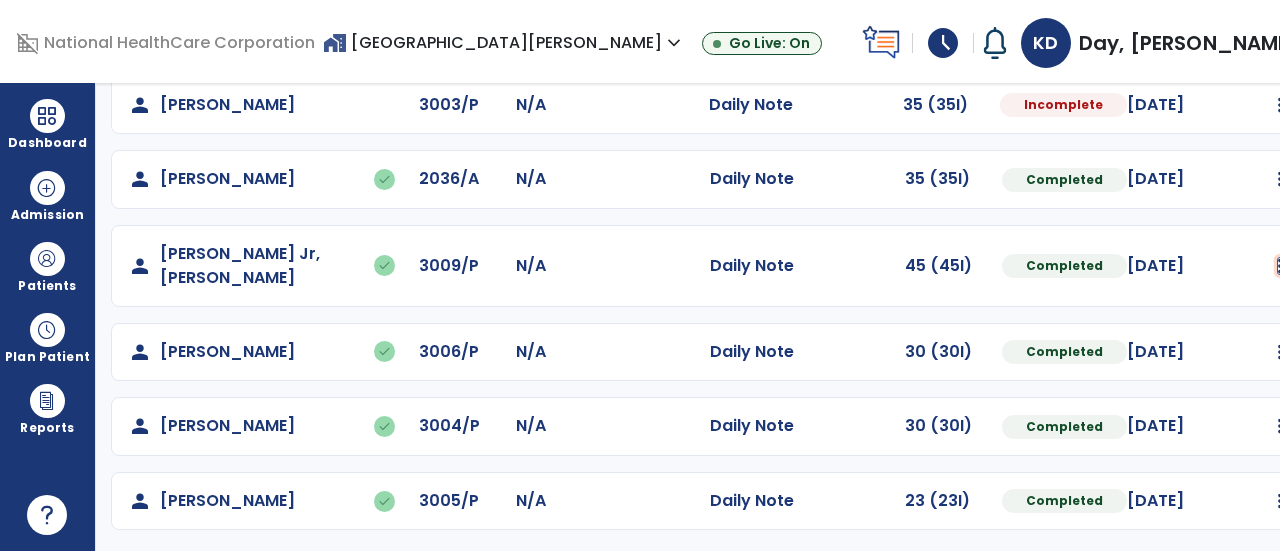 click at bounding box center (1280, -119) 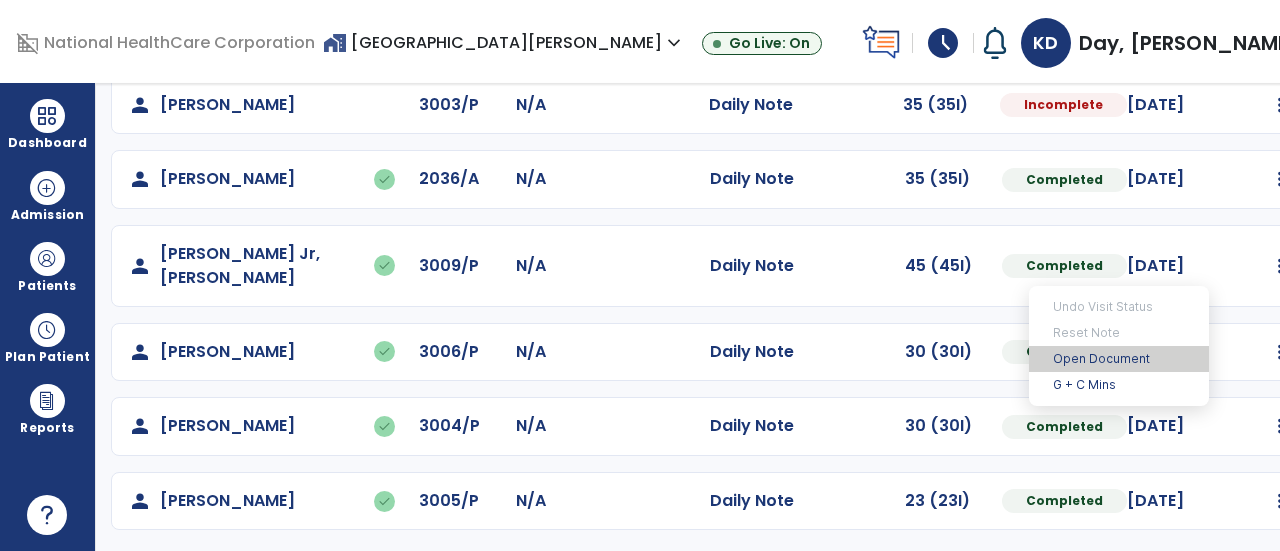 click on "Open Document" at bounding box center [1119, 359] 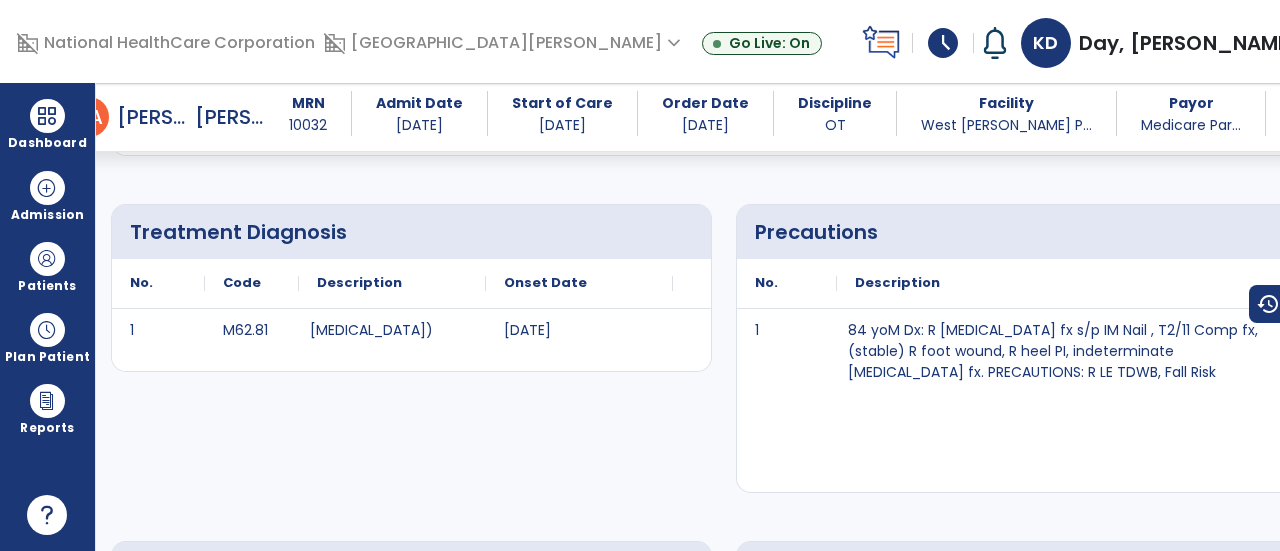 scroll, scrollTop: 498, scrollLeft: 0, axis: vertical 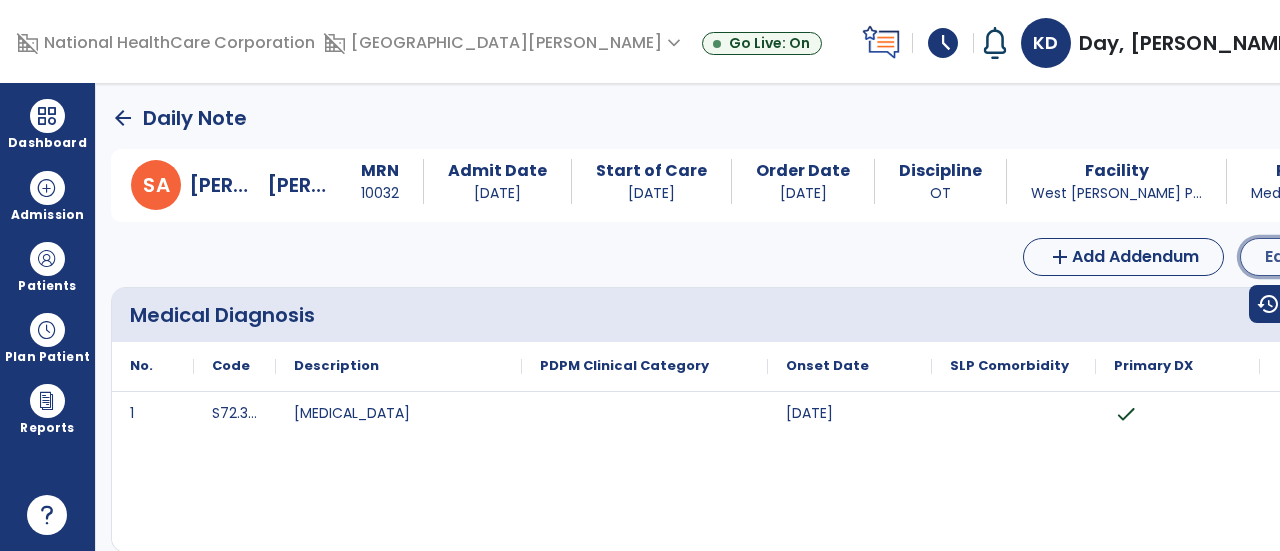 click on "Edit" 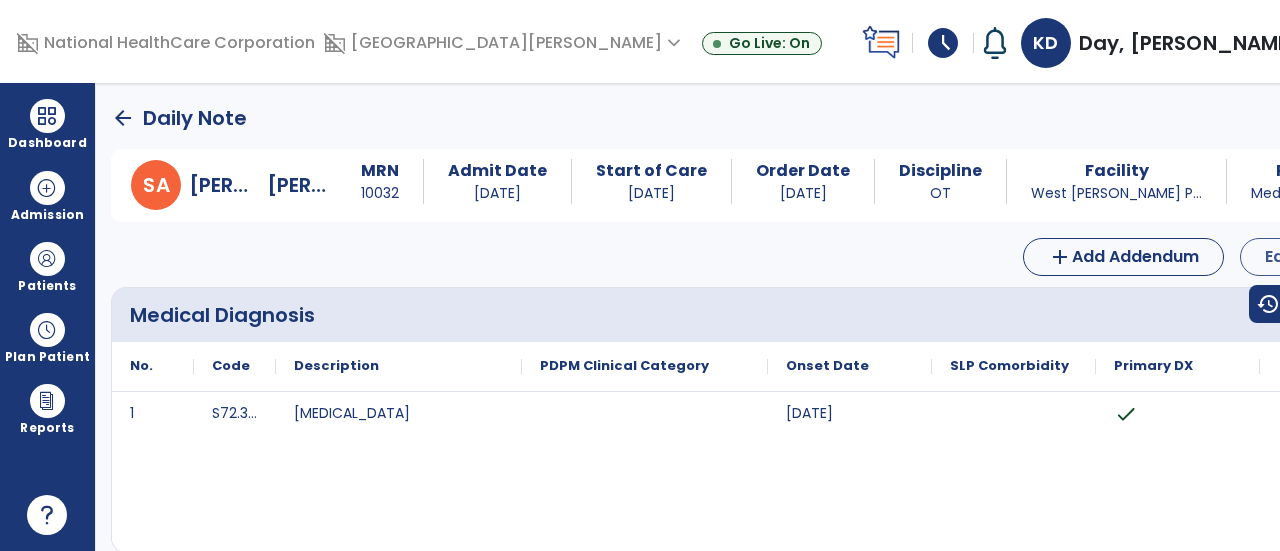 select on "*" 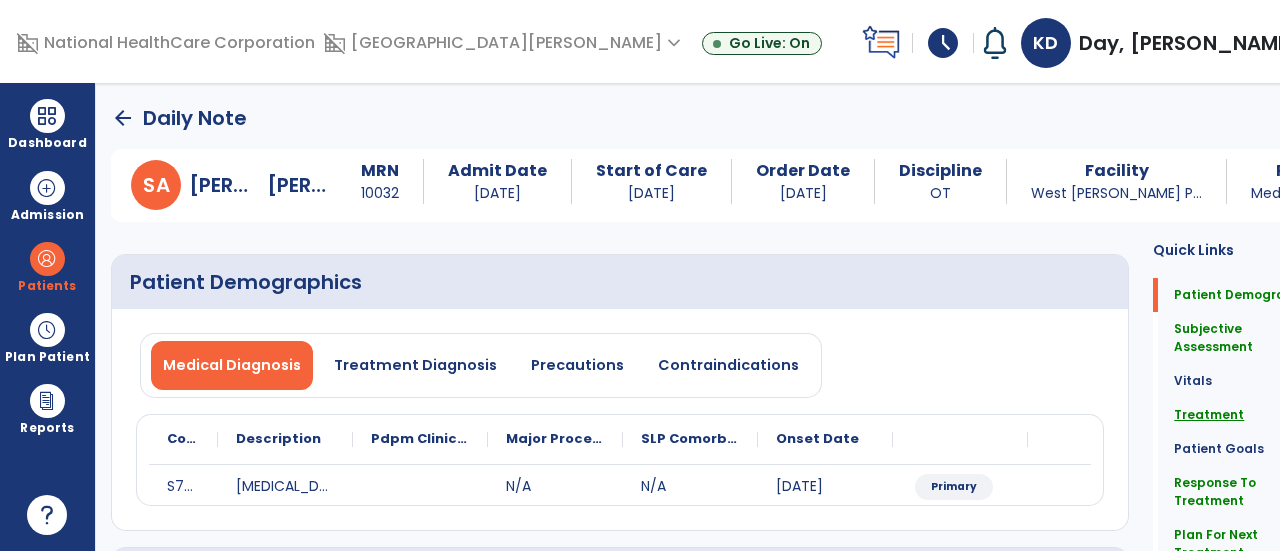 click on "Treatment" 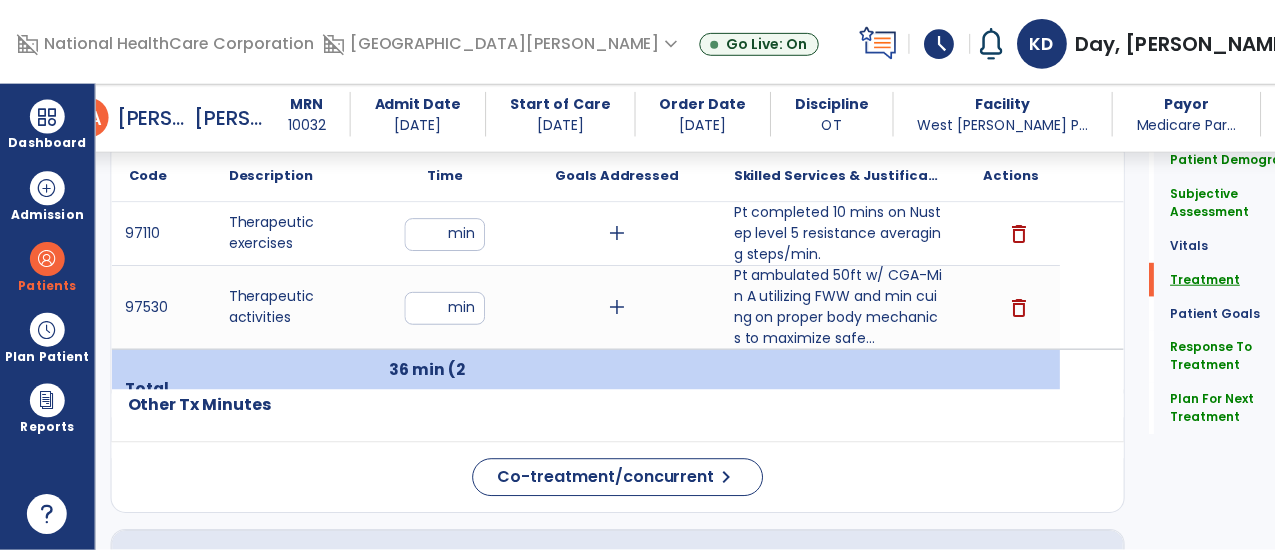 scroll, scrollTop: 1157, scrollLeft: 0, axis: vertical 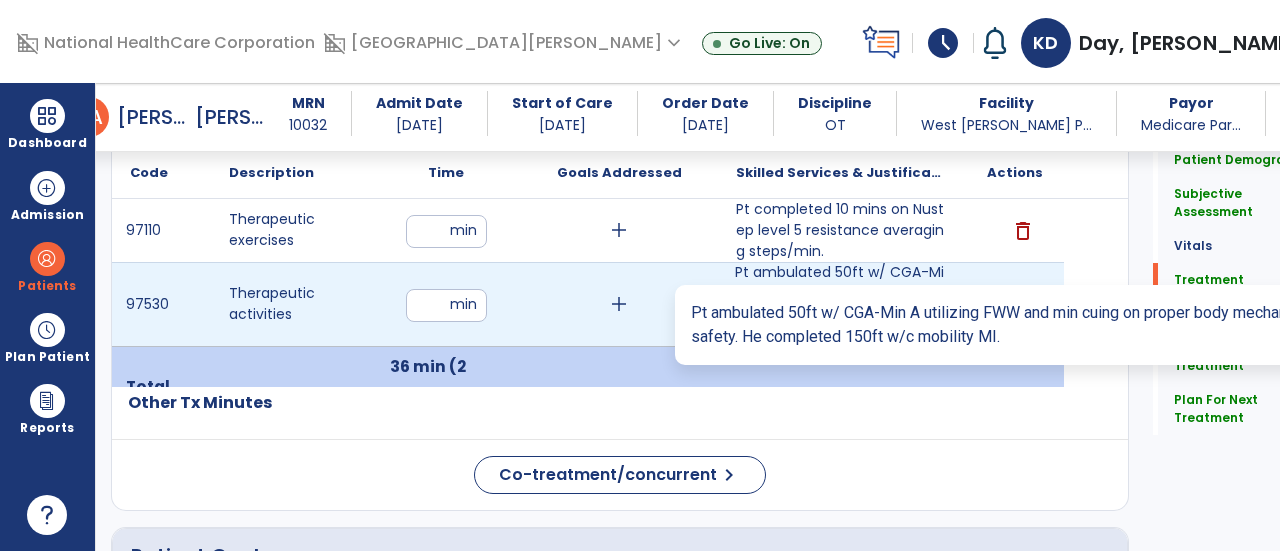 click on "Pt ambulated 50ft w/ CGA-Min A utilizing FWW and min cuing on proper body mechanics to maximize safe..." at bounding box center (841, 304) 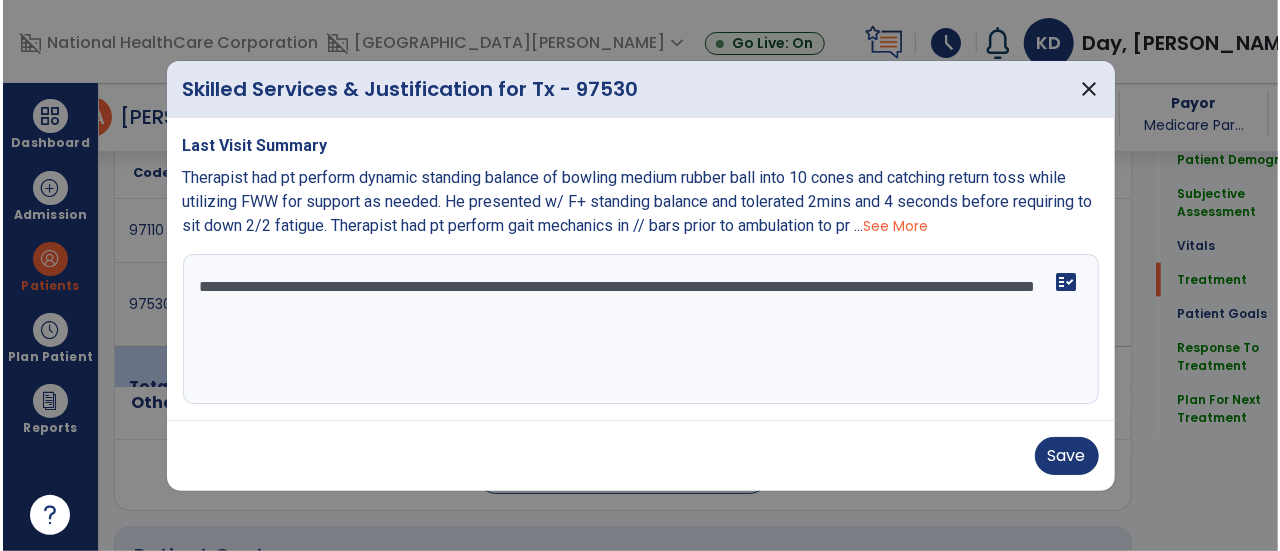 scroll, scrollTop: 1157, scrollLeft: 0, axis: vertical 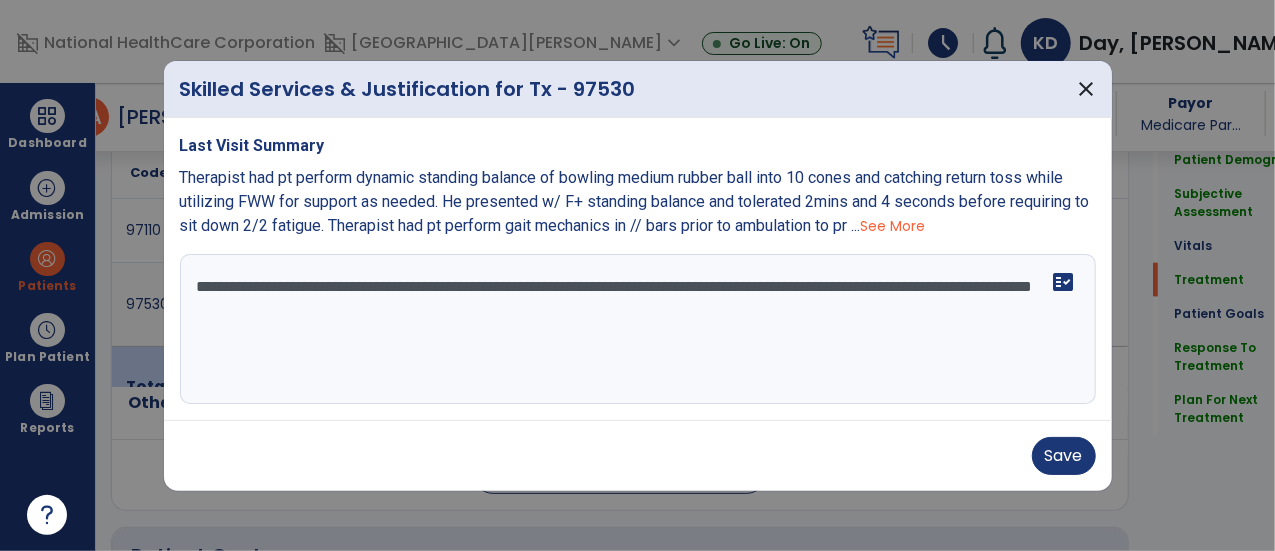 click on "**********" at bounding box center (638, 329) 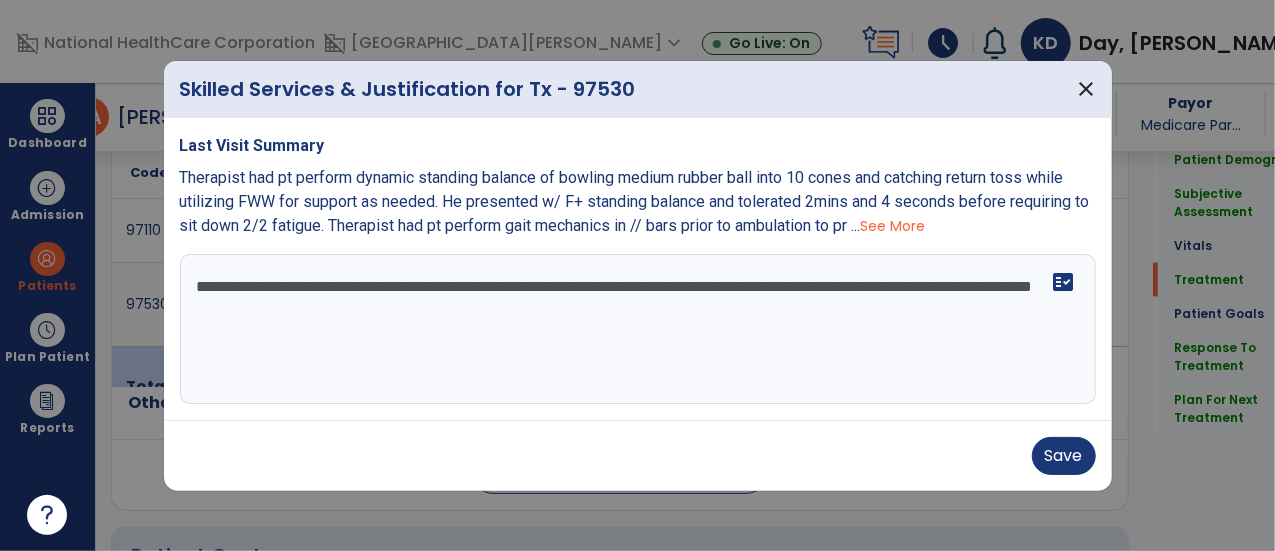 paste on "**********" 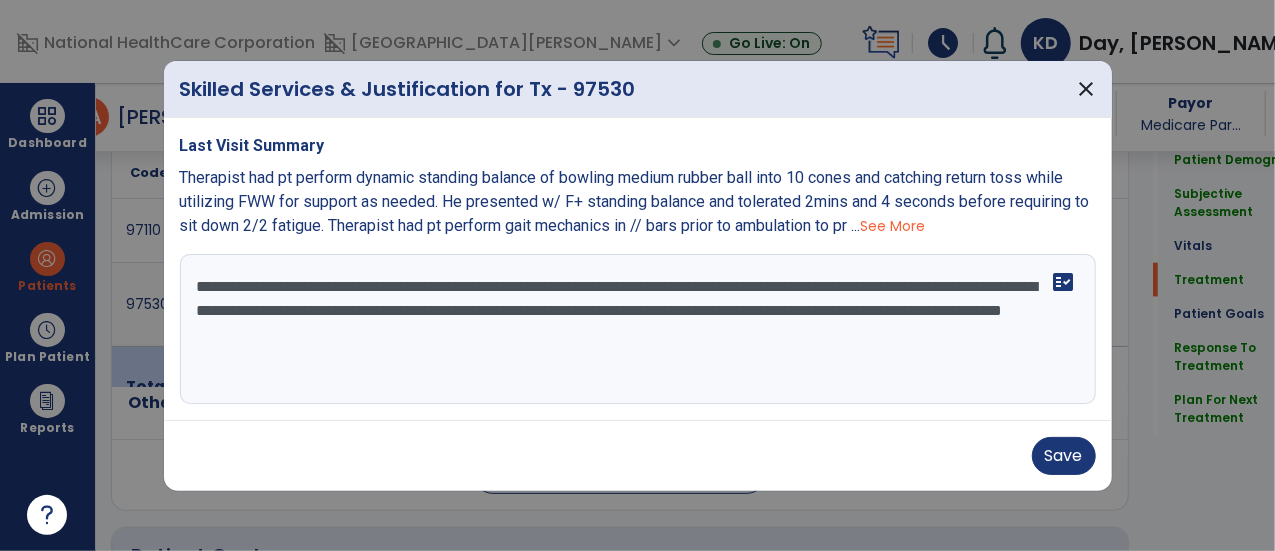 click on "**********" at bounding box center (638, 329) 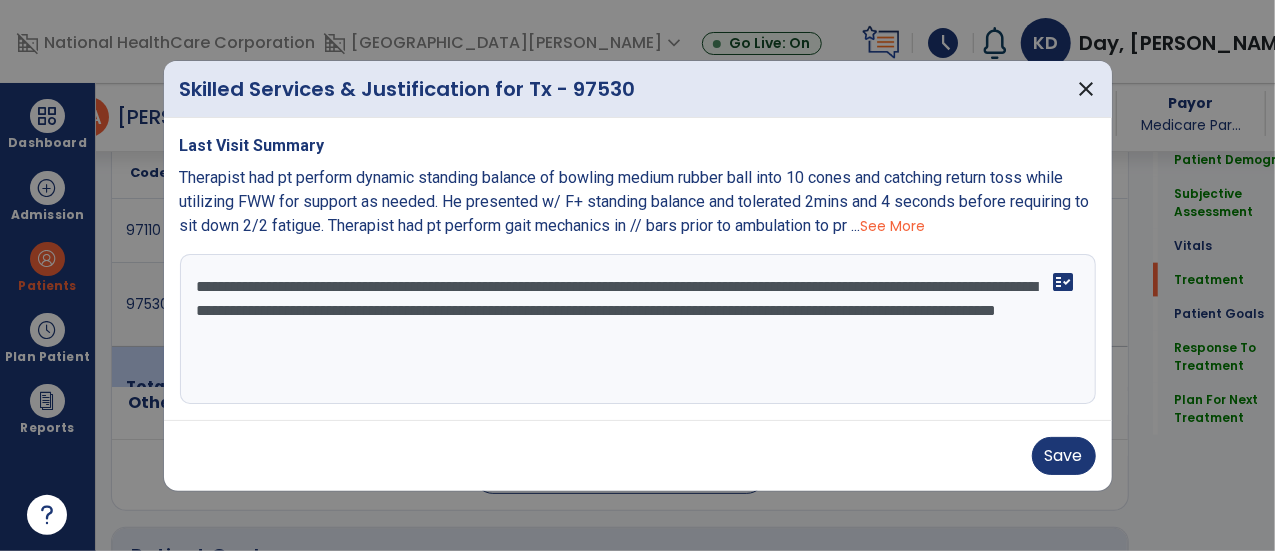 click on "**********" at bounding box center [638, 329] 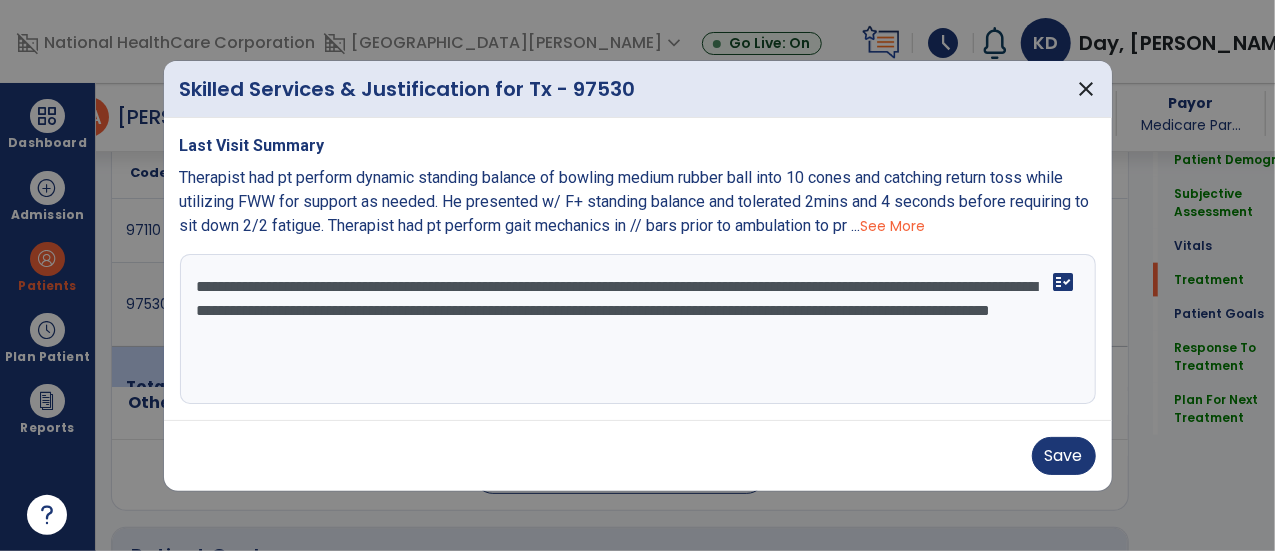 type on "**********" 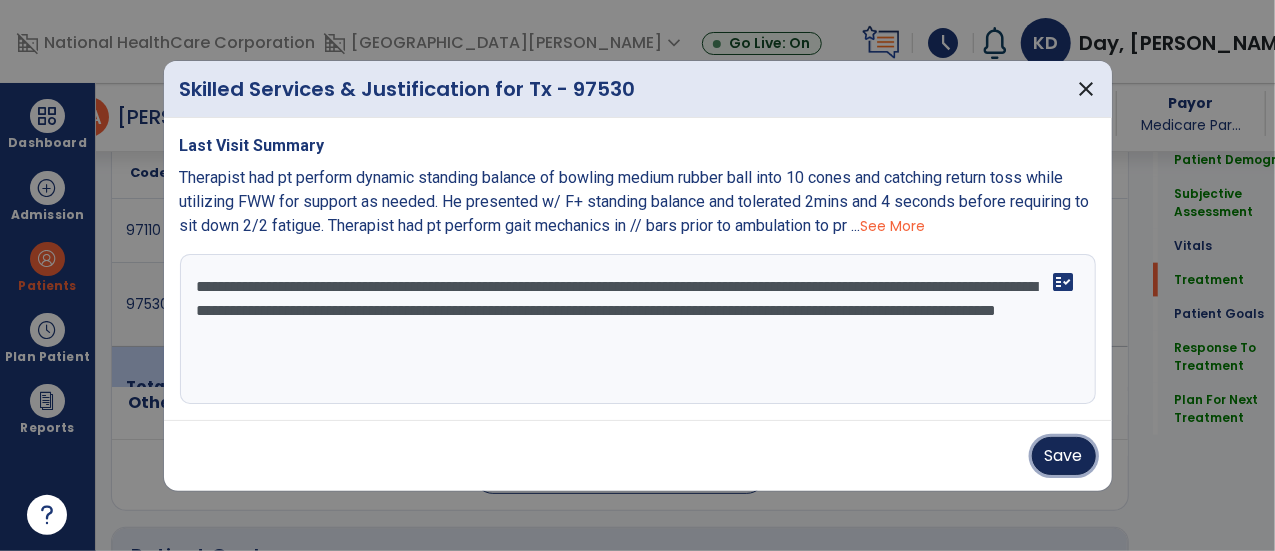 click on "Save" at bounding box center [1064, 456] 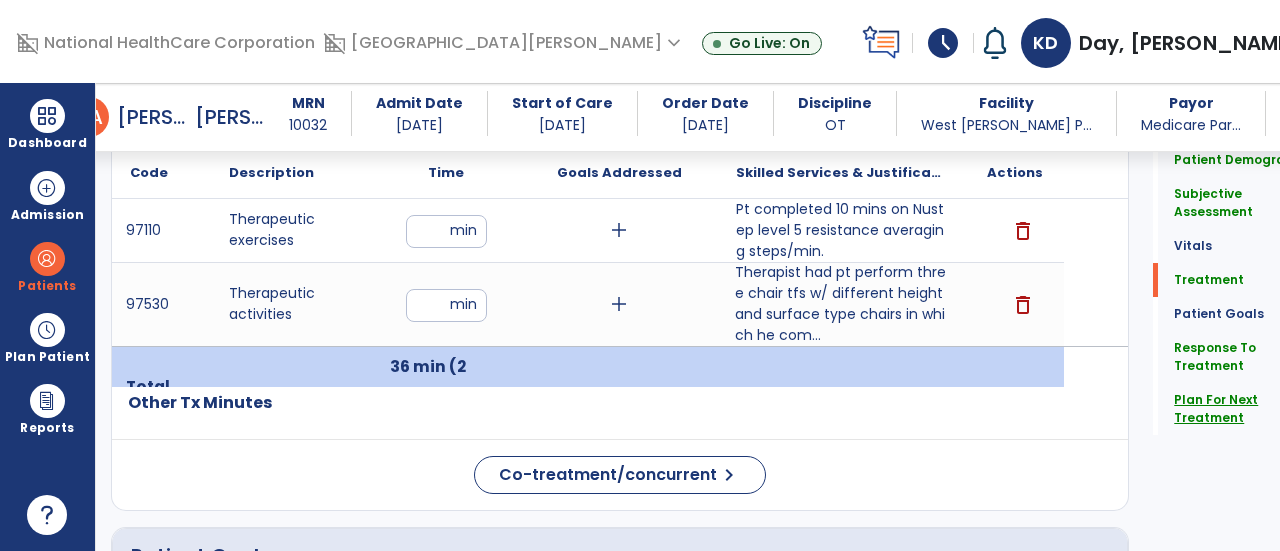 click on "Plan For Next Treatment" 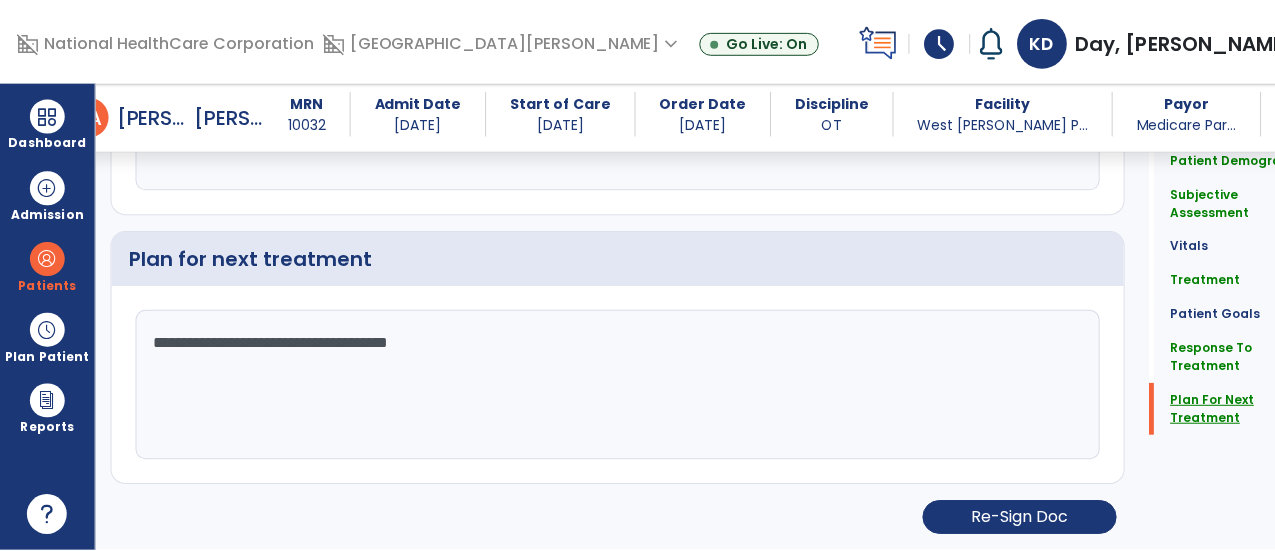 scroll, scrollTop: 2812, scrollLeft: 0, axis: vertical 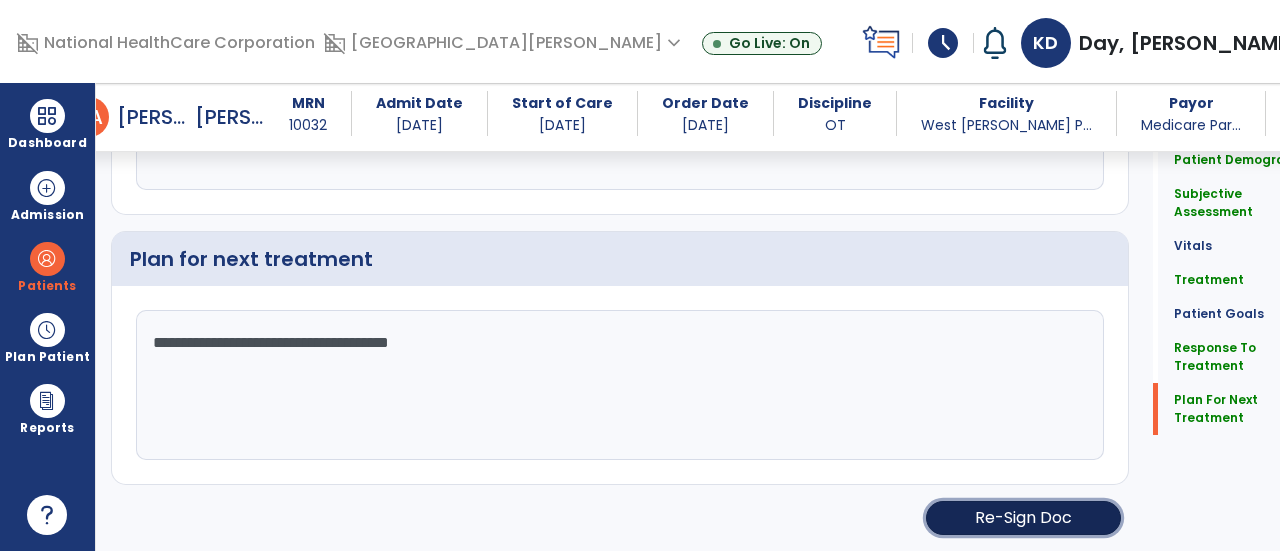 click on "Re-Sign Doc" 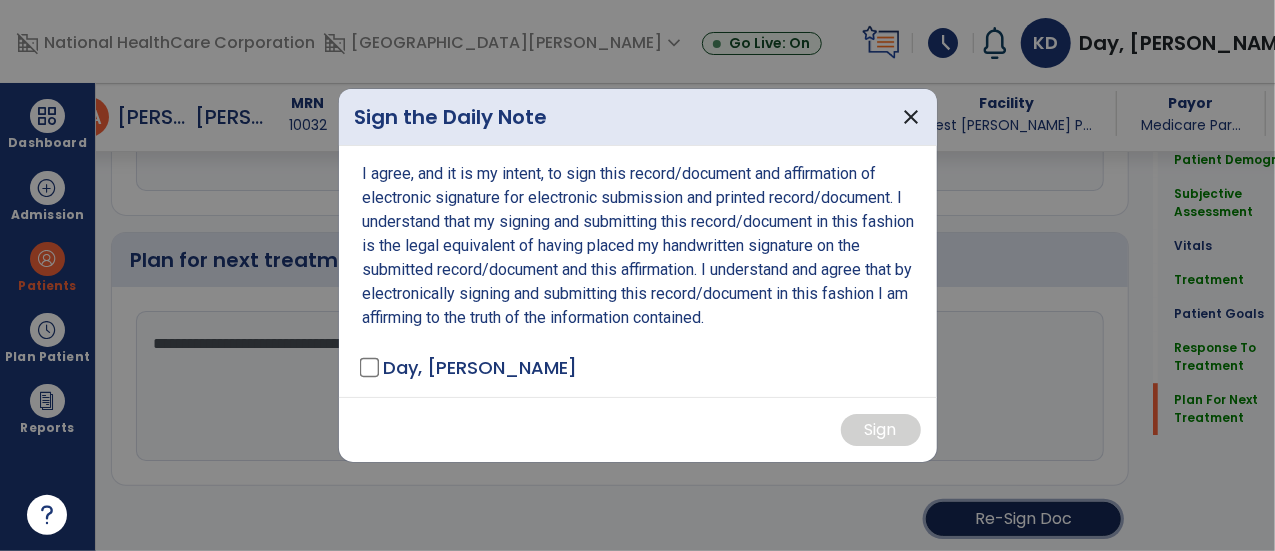 scroll, scrollTop: 2812, scrollLeft: 0, axis: vertical 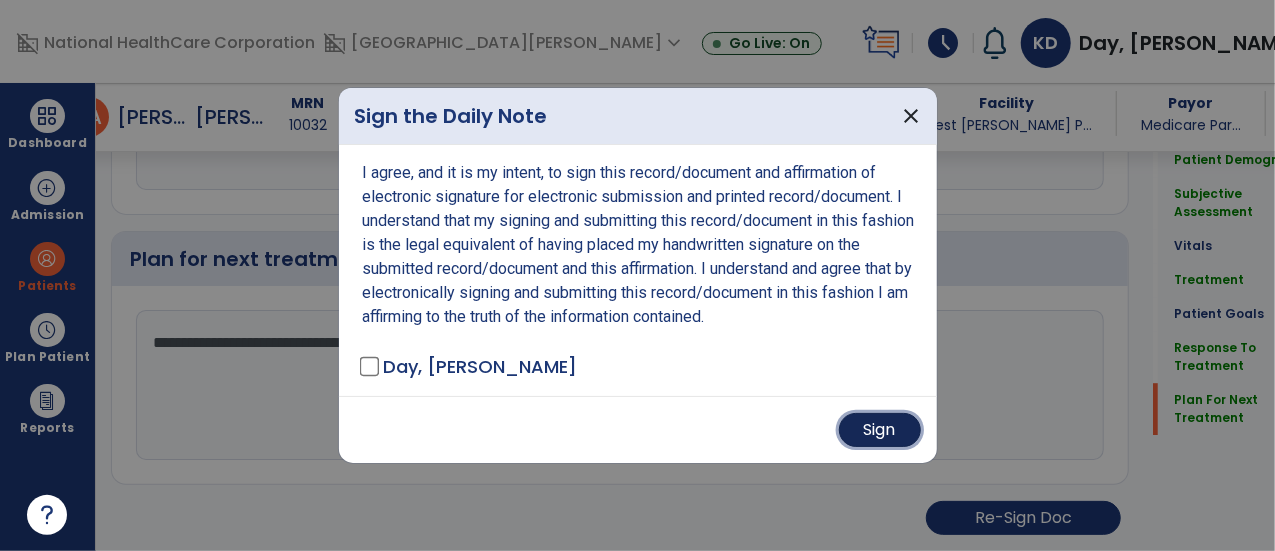 click on "Sign" at bounding box center [880, 430] 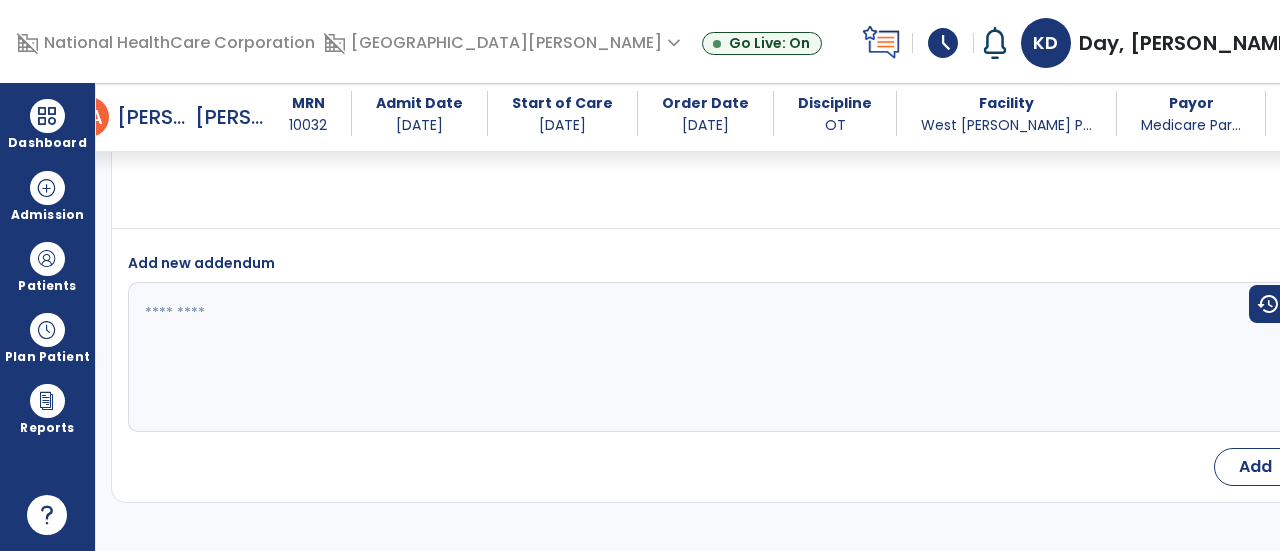 scroll, scrollTop: 108, scrollLeft: 0, axis: vertical 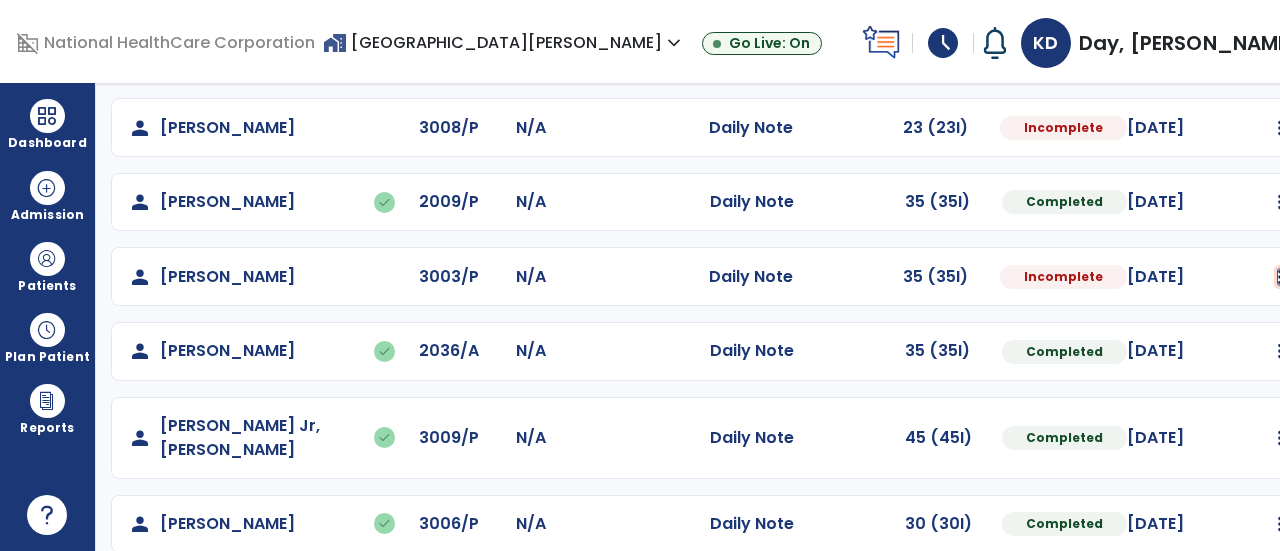 click at bounding box center (1280, 53) 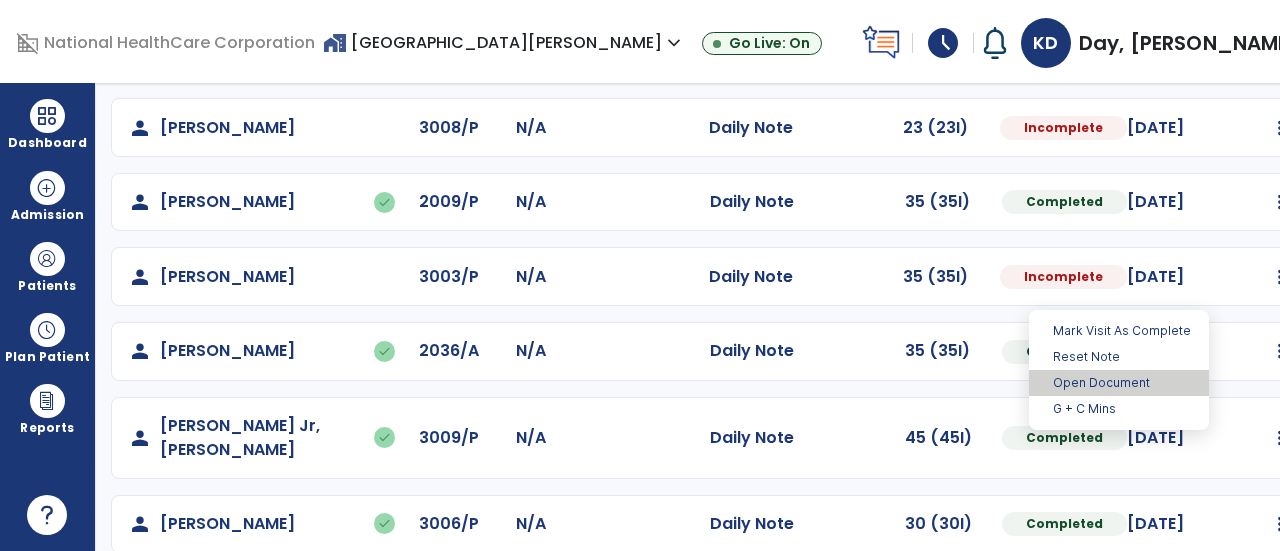 click on "Open Document" at bounding box center [1119, 383] 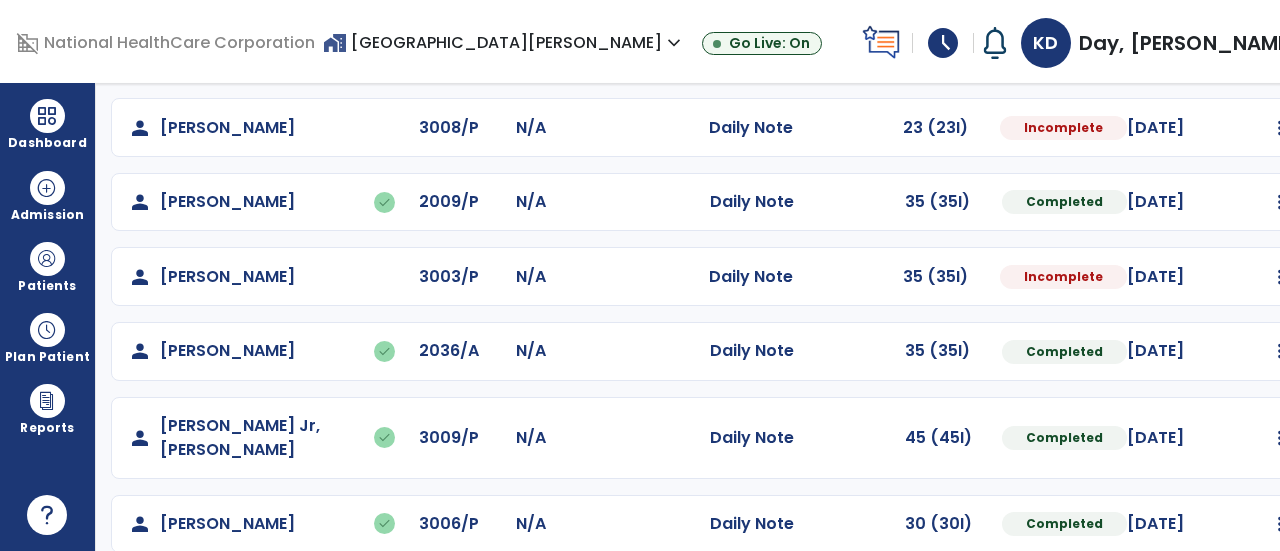 select on "*" 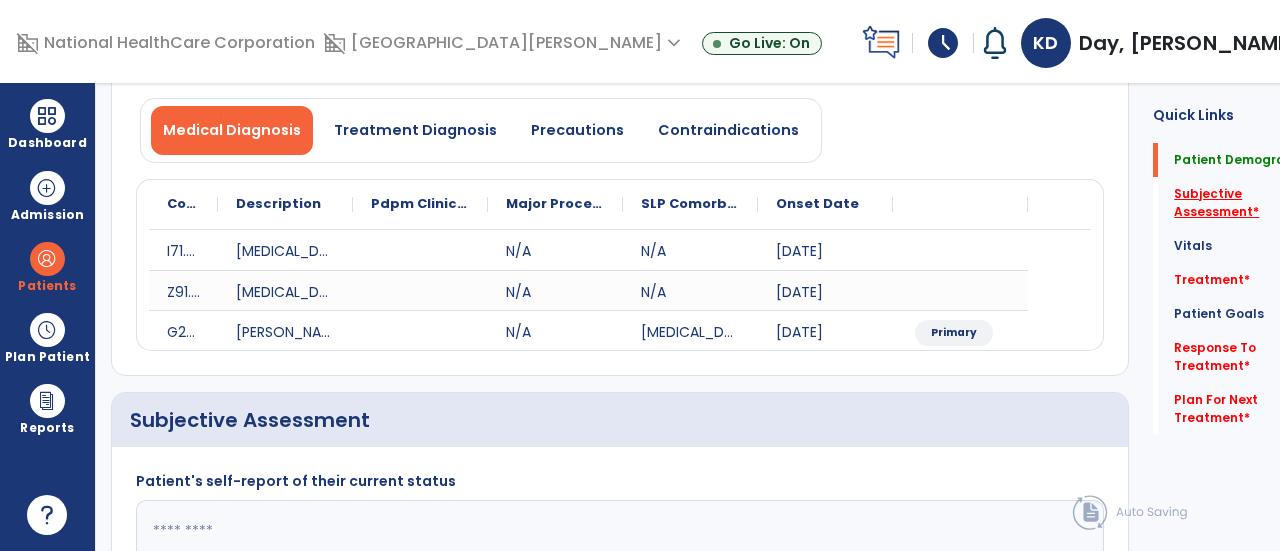 click on "Subjective Assessment   *" 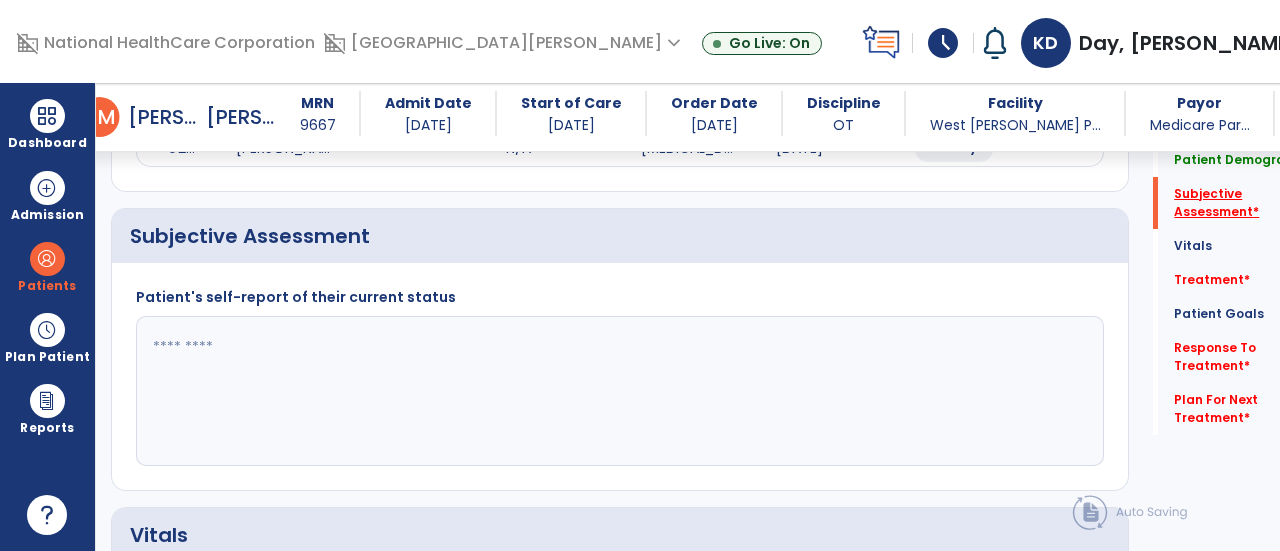 scroll, scrollTop: 449, scrollLeft: 0, axis: vertical 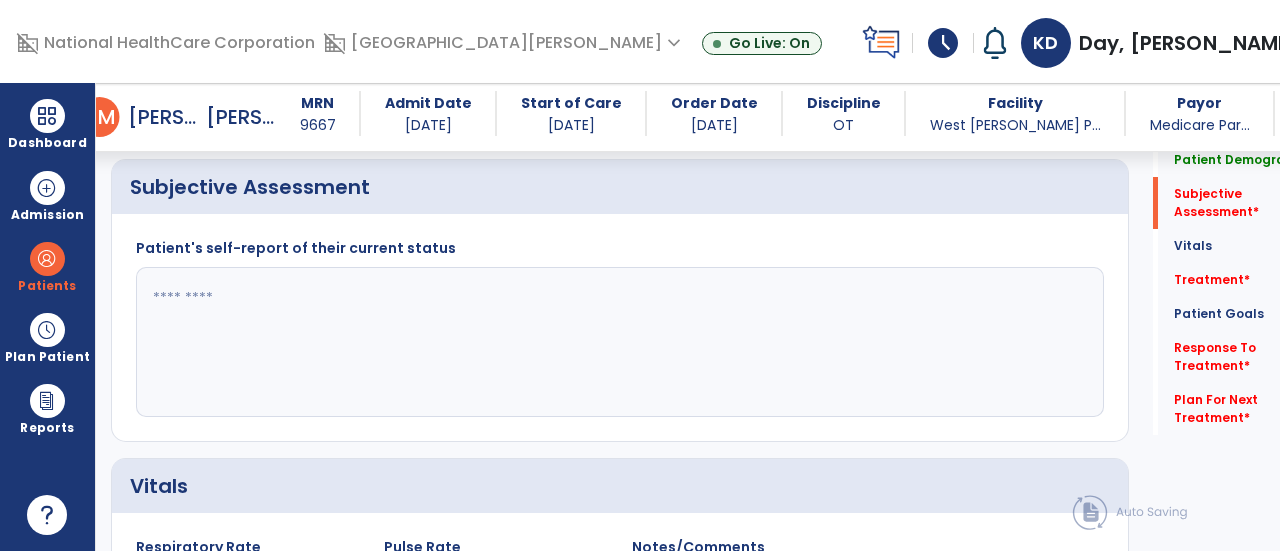 click 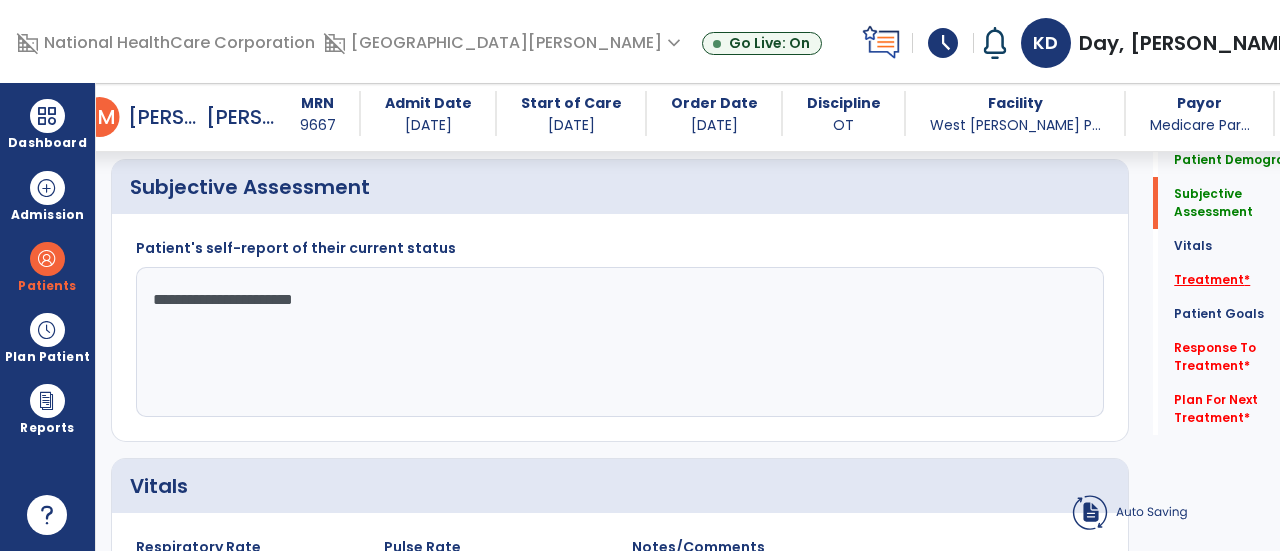 type on "**********" 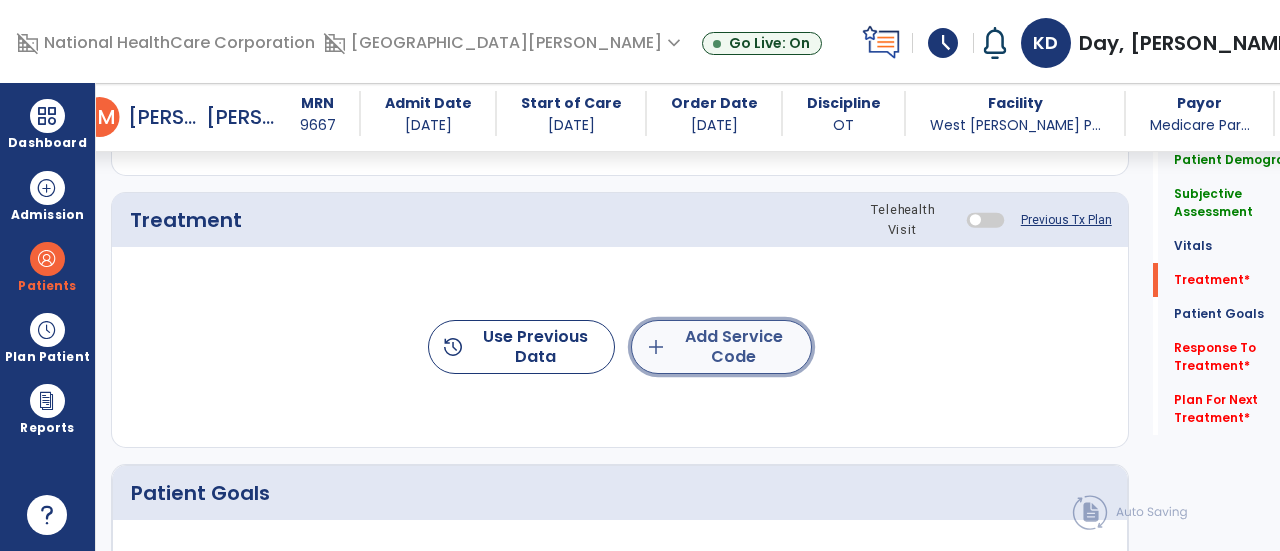 click on "add  Add Service Code" 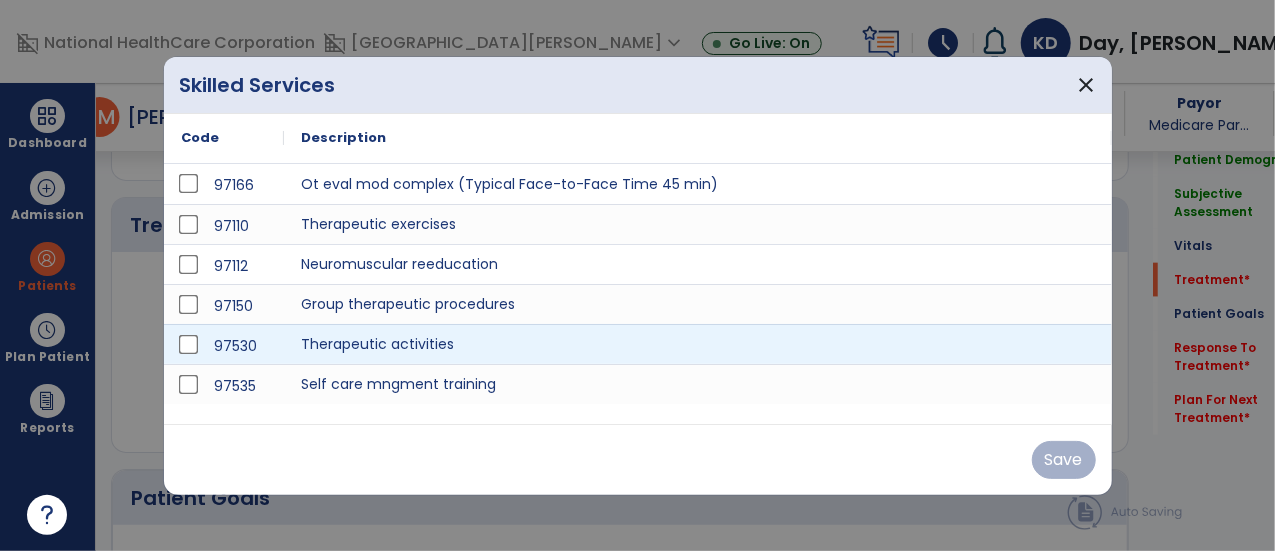 scroll, scrollTop: 1137, scrollLeft: 0, axis: vertical 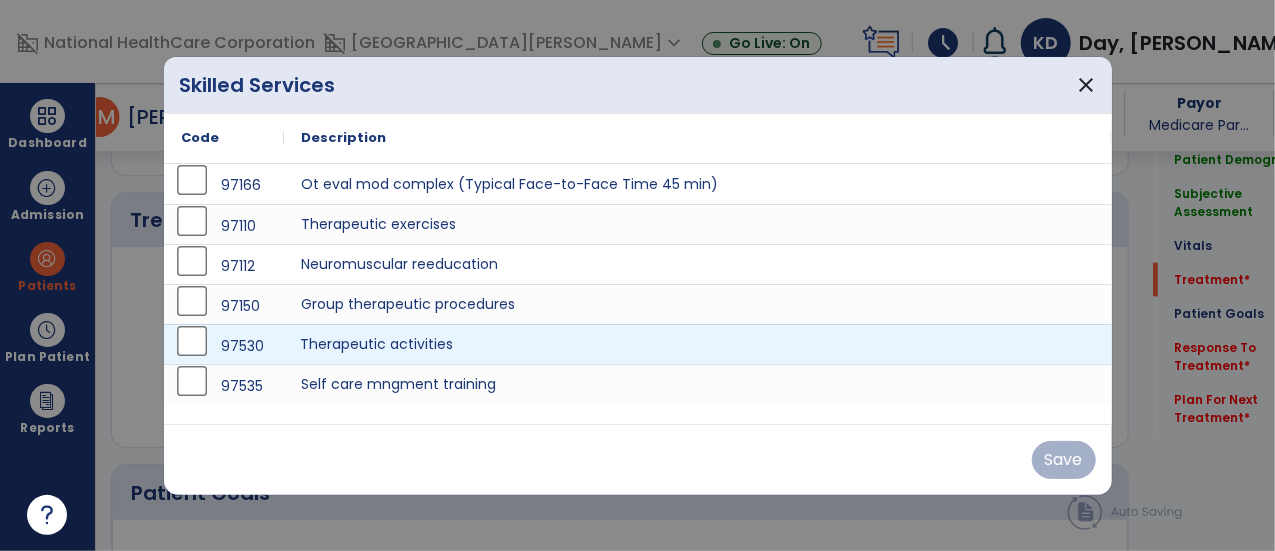 click on "Therapeutic activities" at bounding box center [698, 344] 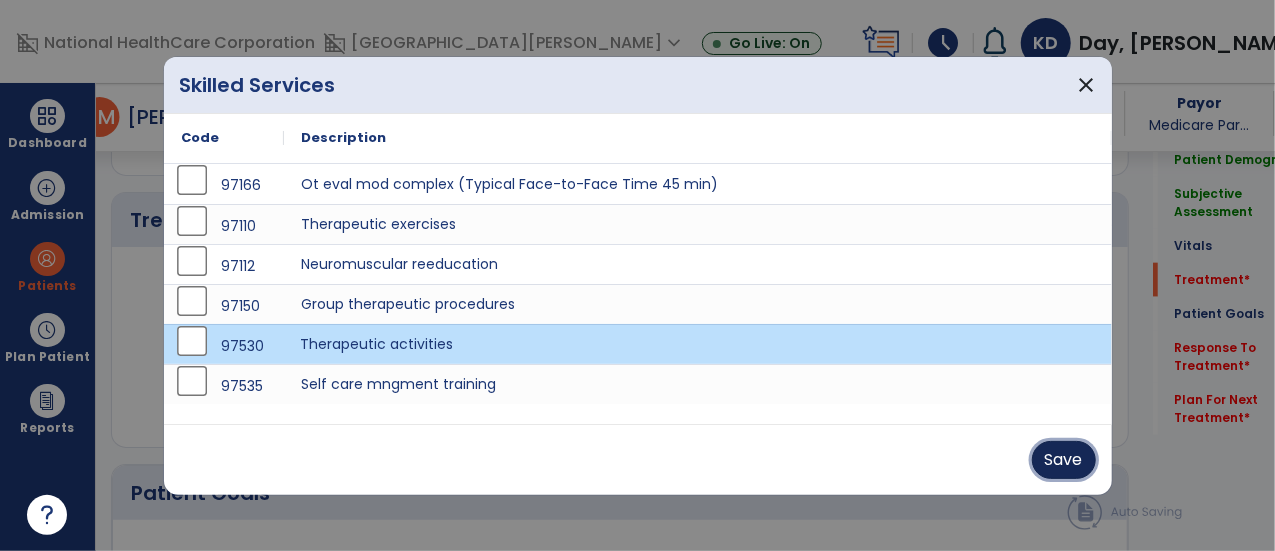 click on "Save" at bounding box center (1064, 460) 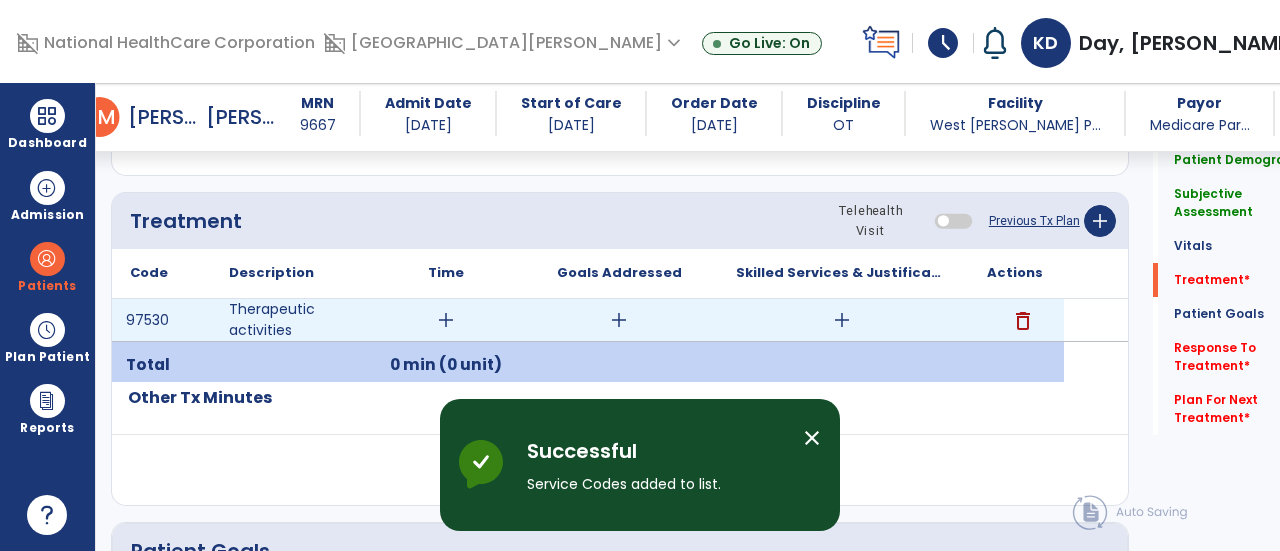 click on "add" at bounding box center (842, 320) 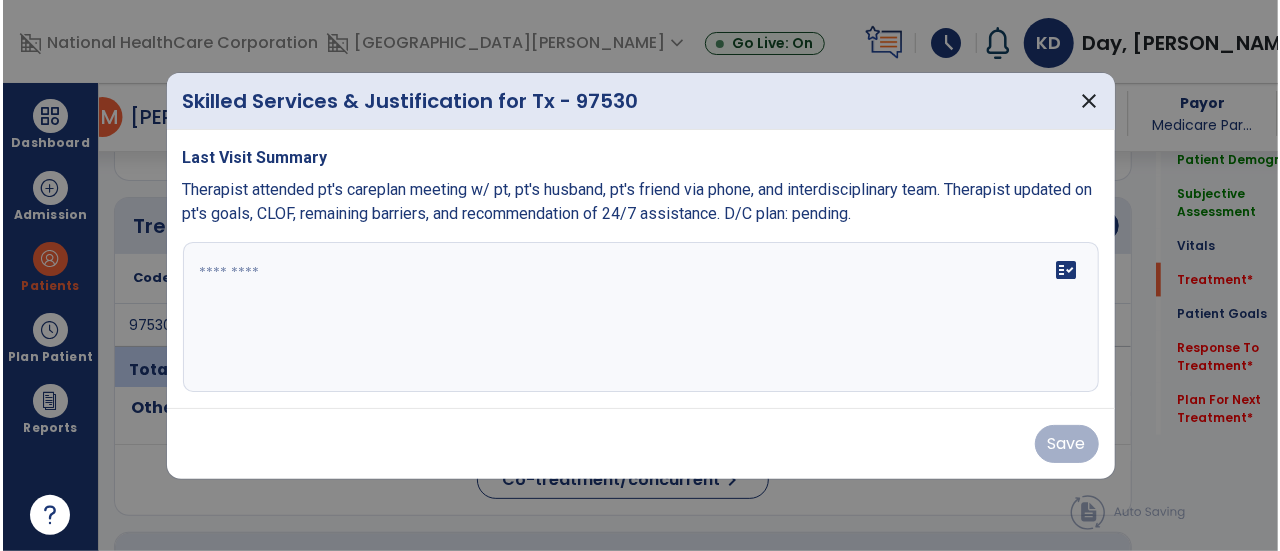 scroll, scrollTop: 1137, scrollLeft: 0, axis: vertical 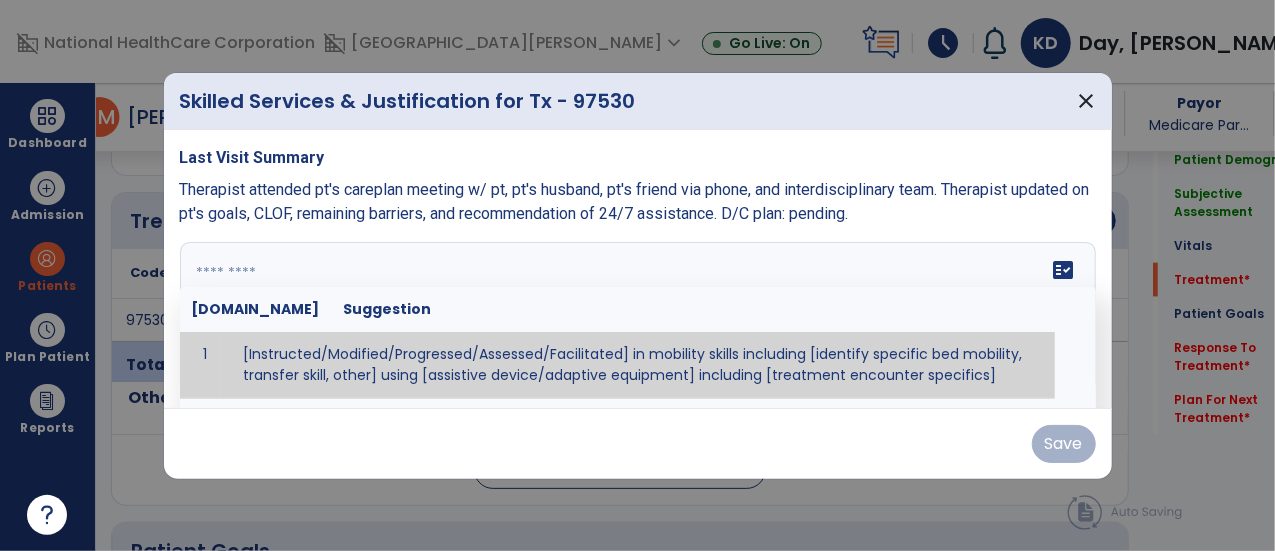 click at bounding box center (638, 317) 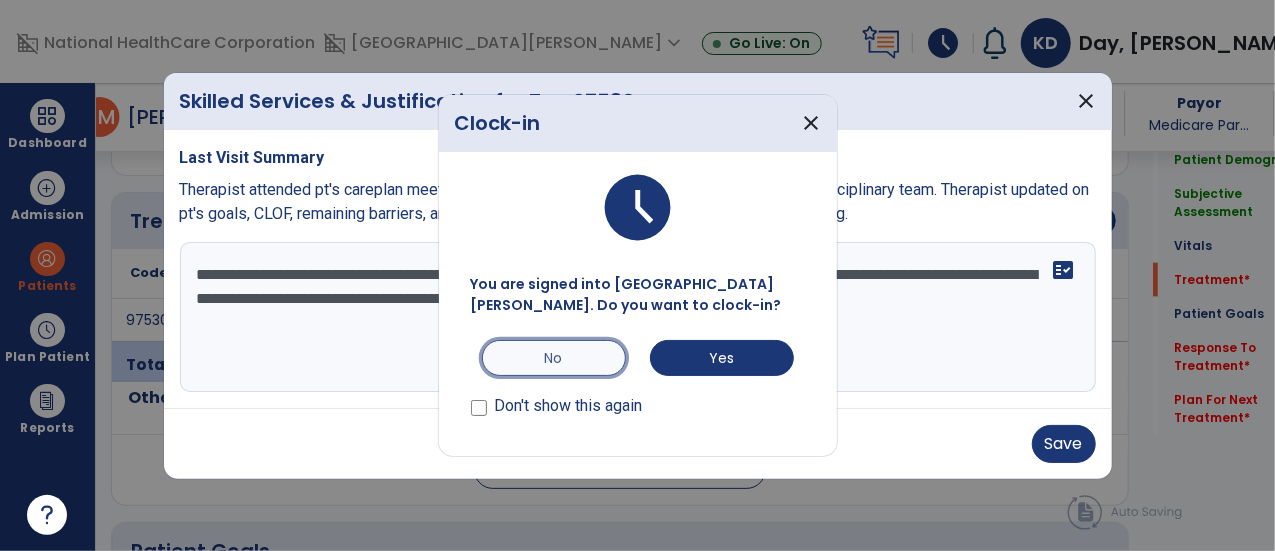 click on "No" at bounding box center [554, 358] 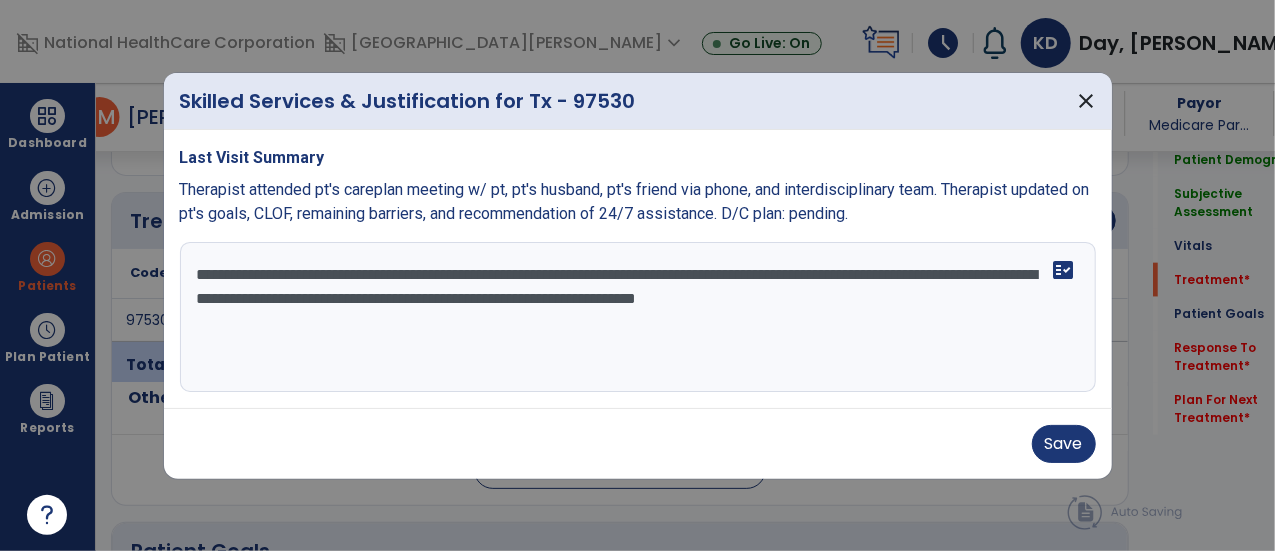 click on "**********" at bounding box center [638, 317] 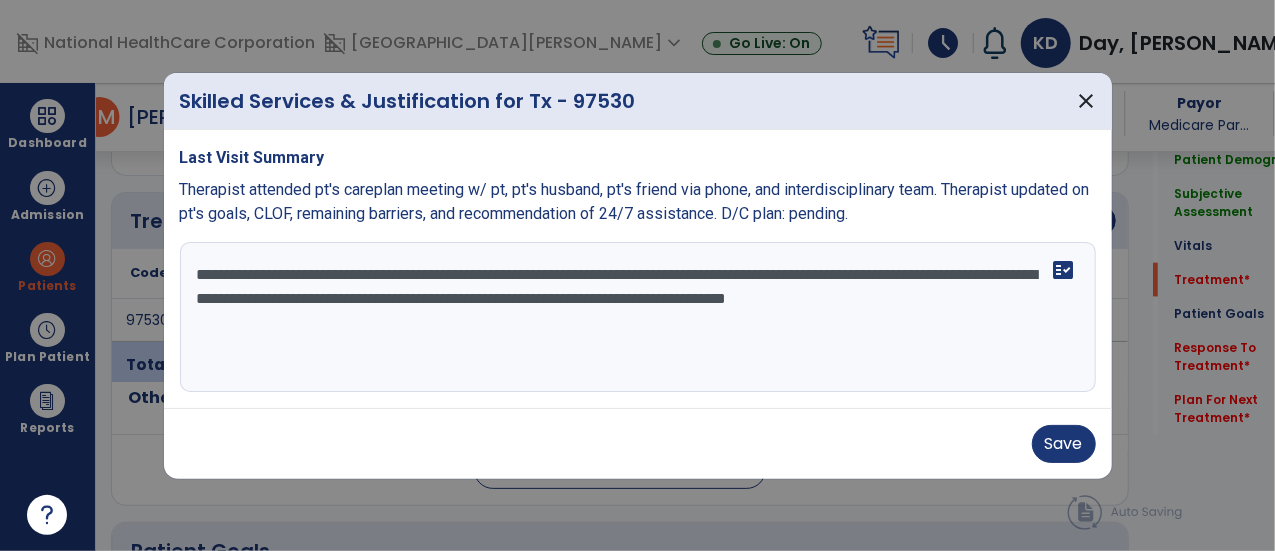 click on "**********" at bounding box center (638, 317) 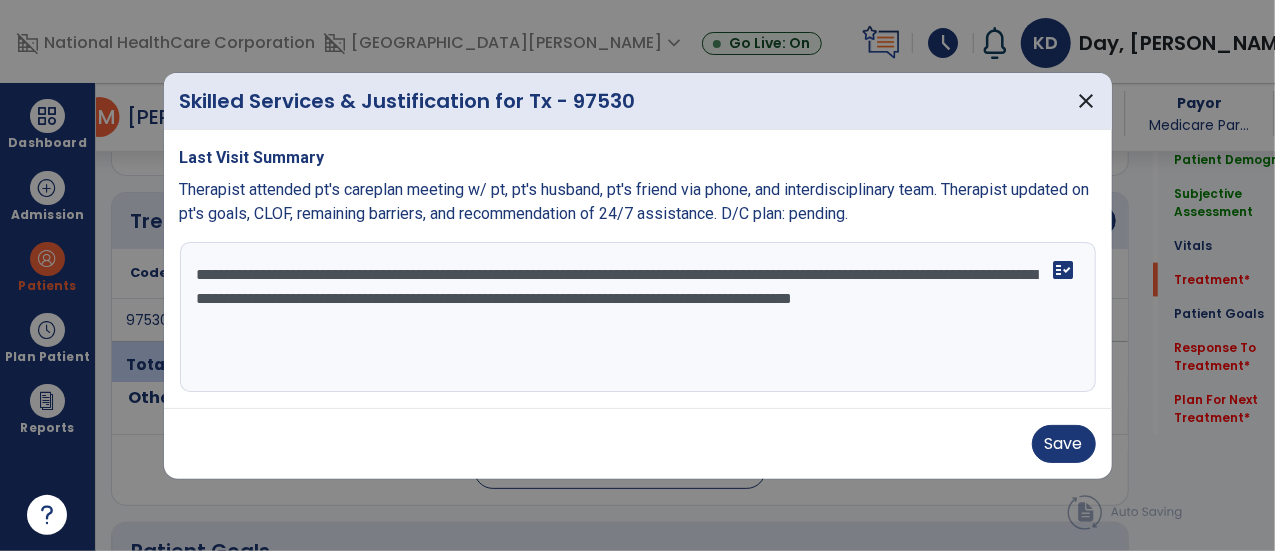 click on "**********" at bounding box center (638, 317) 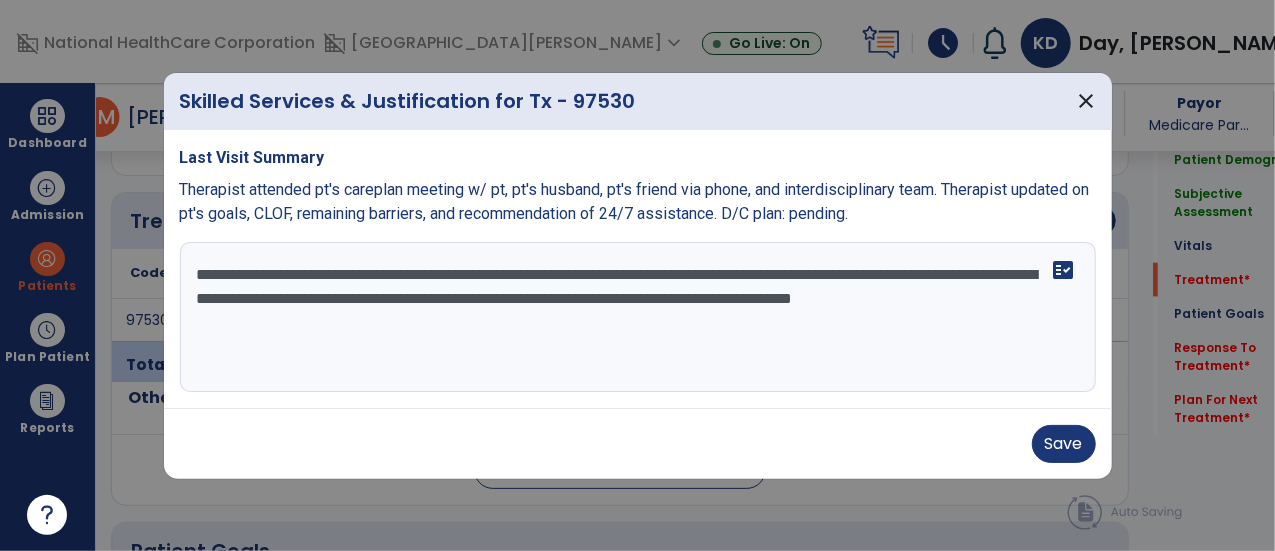 click on "**********" at bounding box center (638, 317) 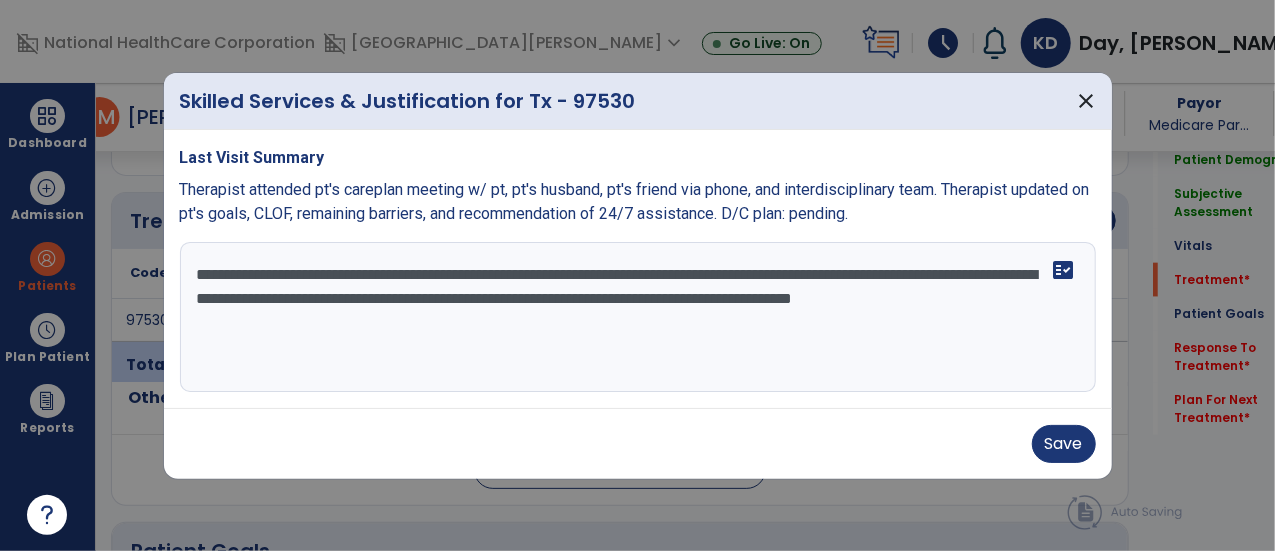 paste on "**********" 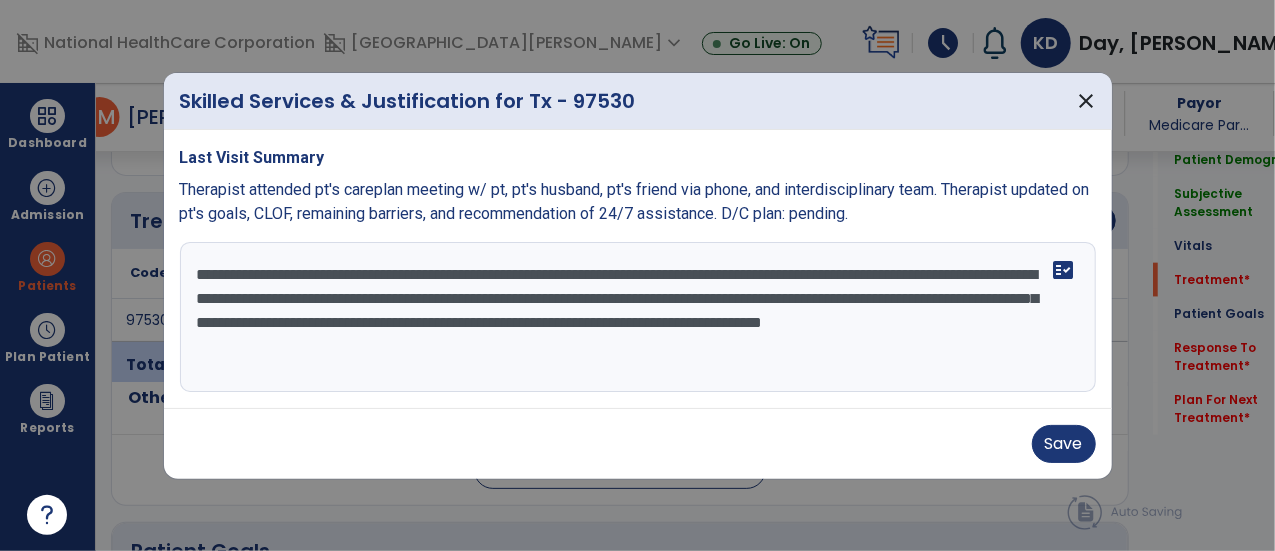 click on "**********" at bounding box center (638, 317) 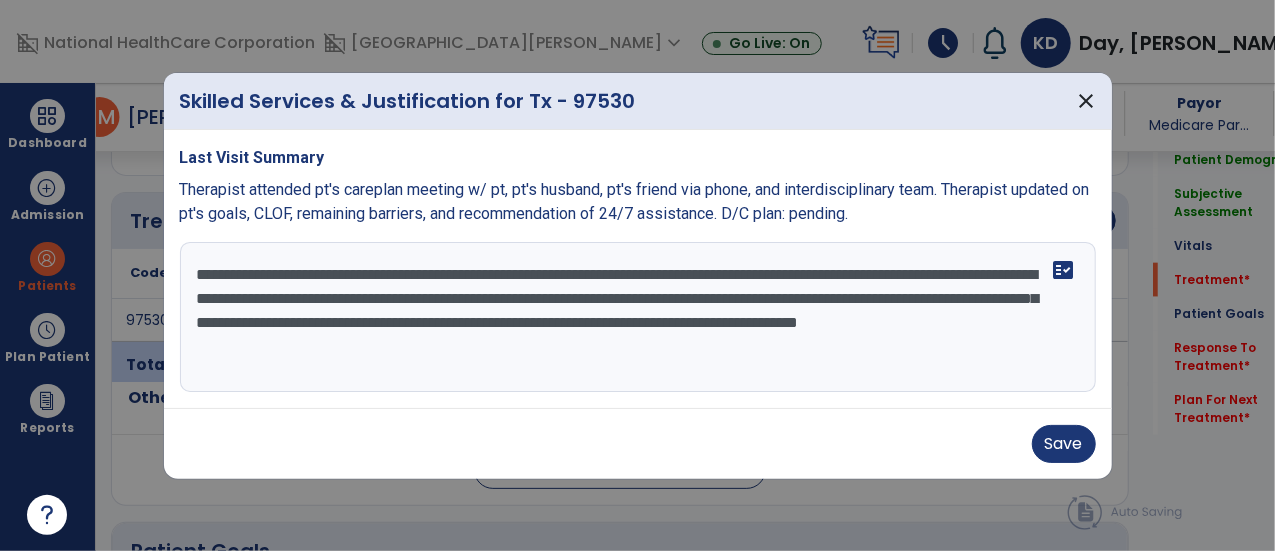 click on "**********" at bounding box center [638, 317] 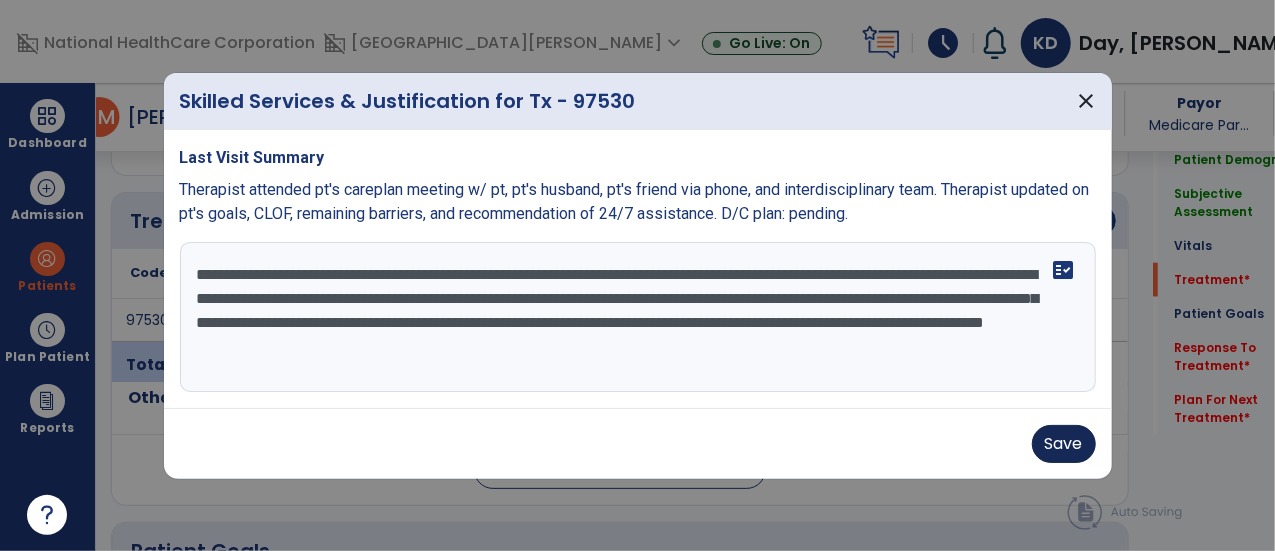 type on "**********" 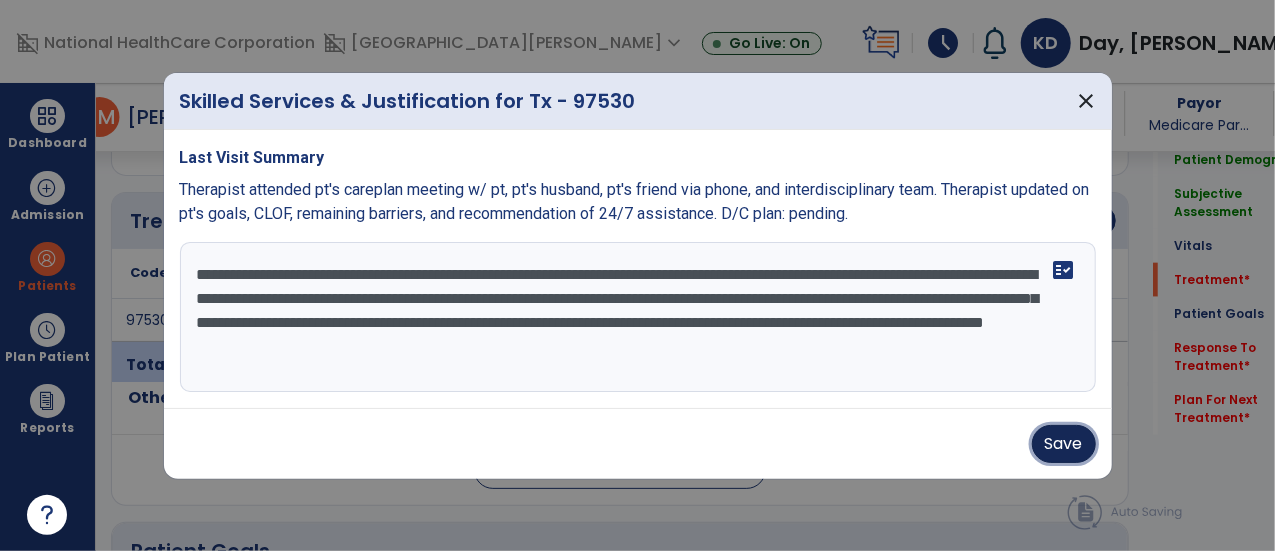 click on "Save" at bounding box center (1064, 444) 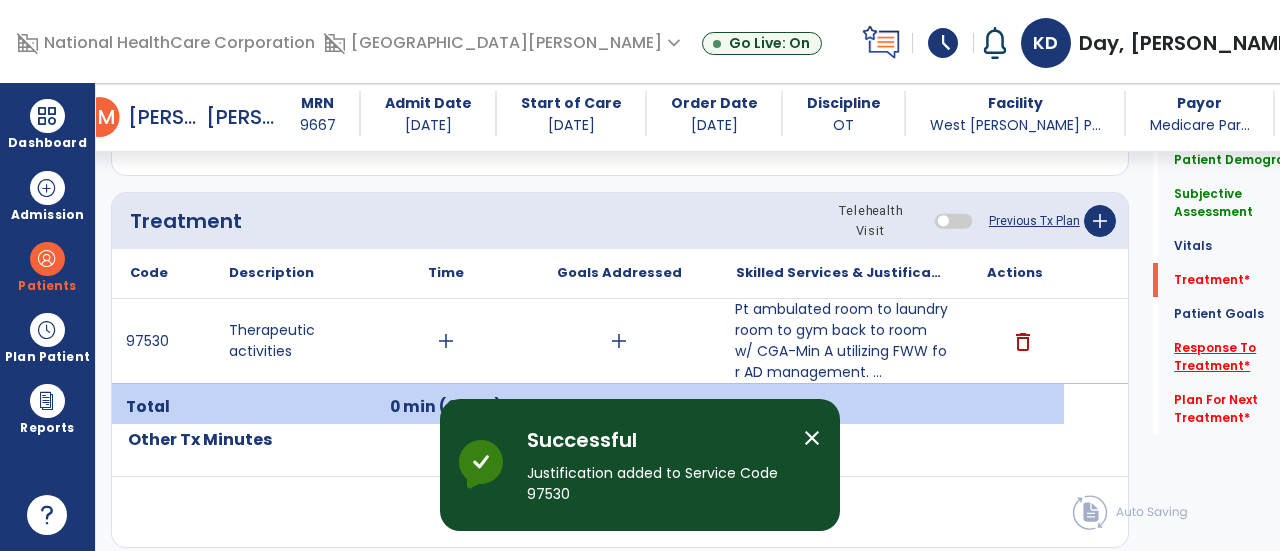 click on "Response To Treatment   *" 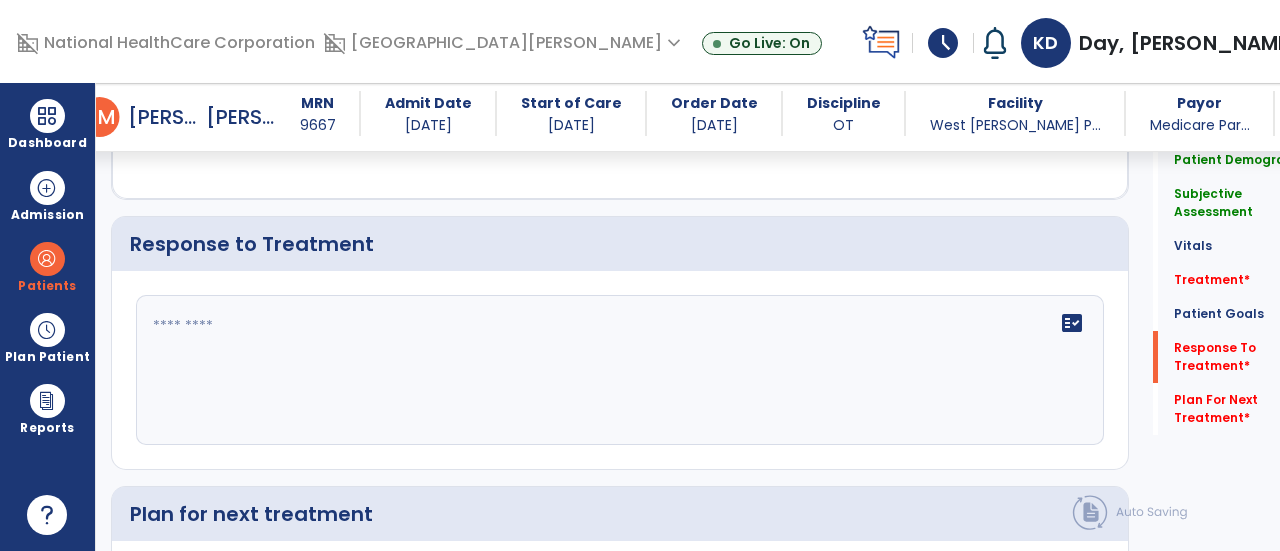 scroll, scrollTop: 2562, scrollLeft: 0, axis: vertical 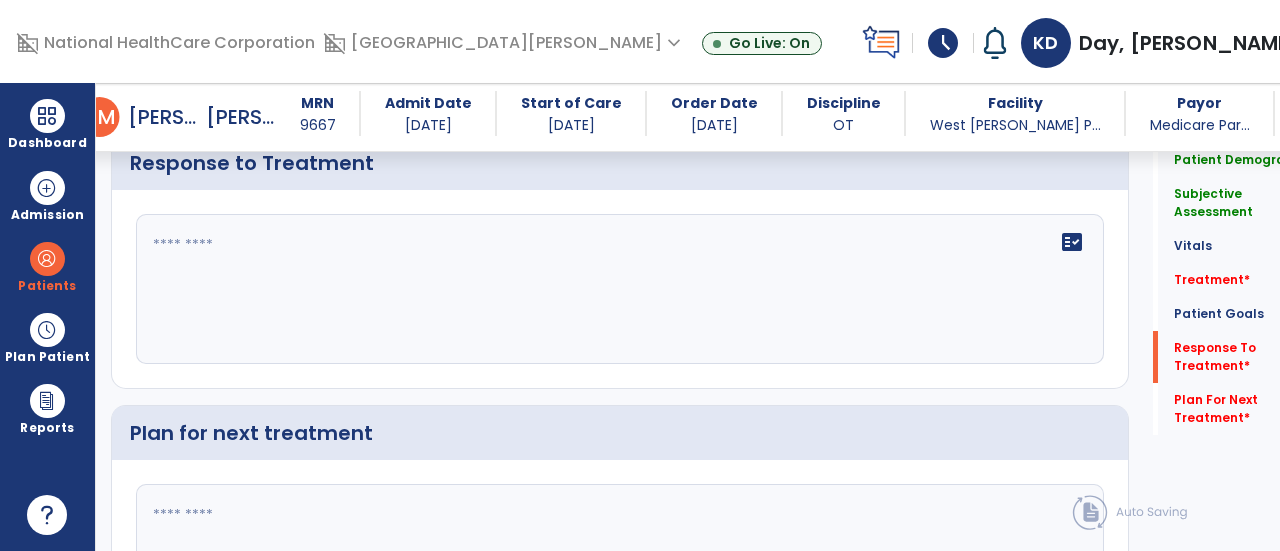 click on "fact_check" 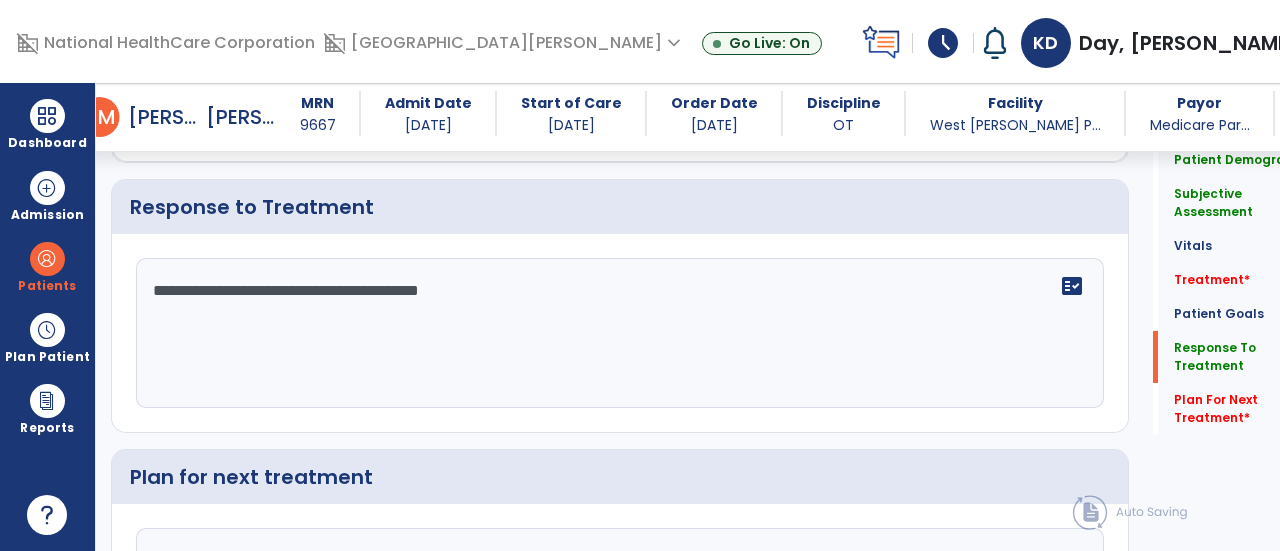 scroll, scrollTop: 2562, scrollLeft: 0, axis: vertical 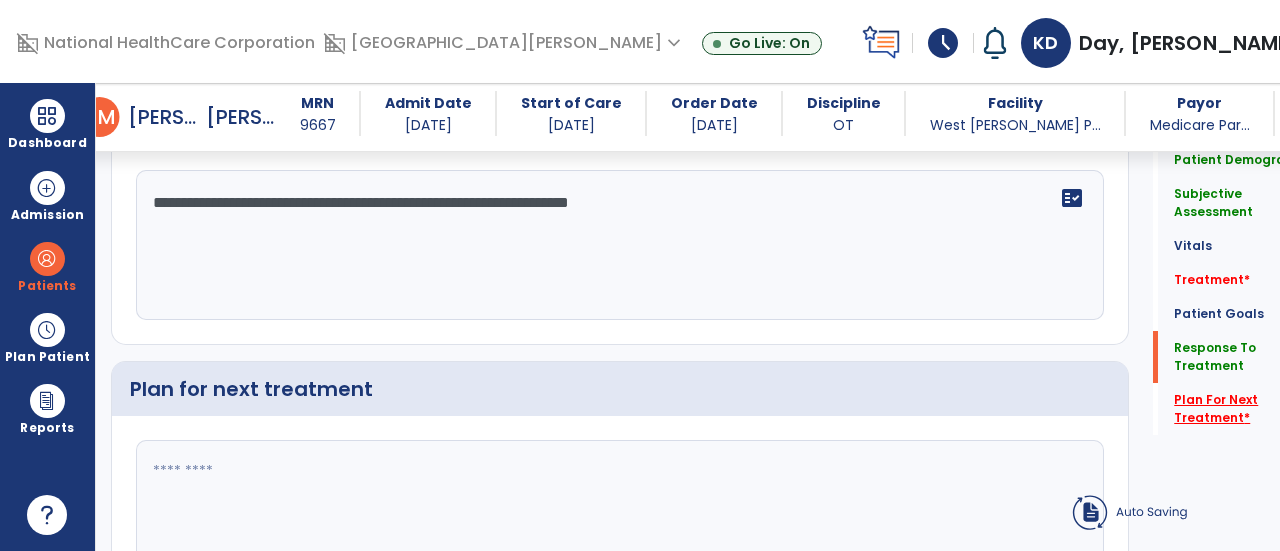 type on "**********" 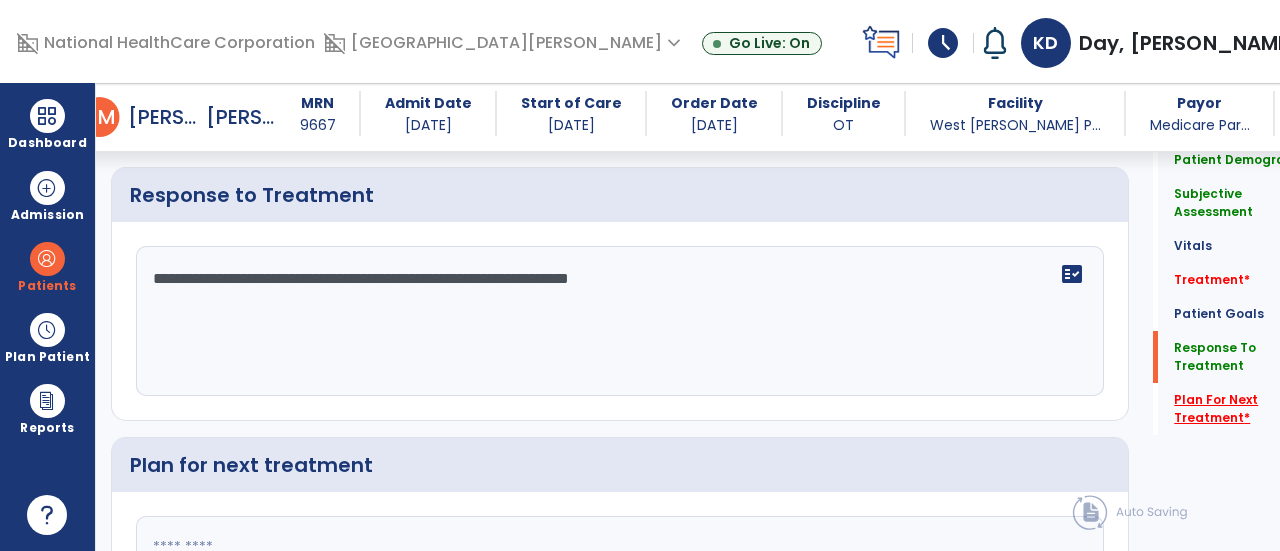 scroll, scrollTop: 2744, scrollLeft: 0, axis: vertical 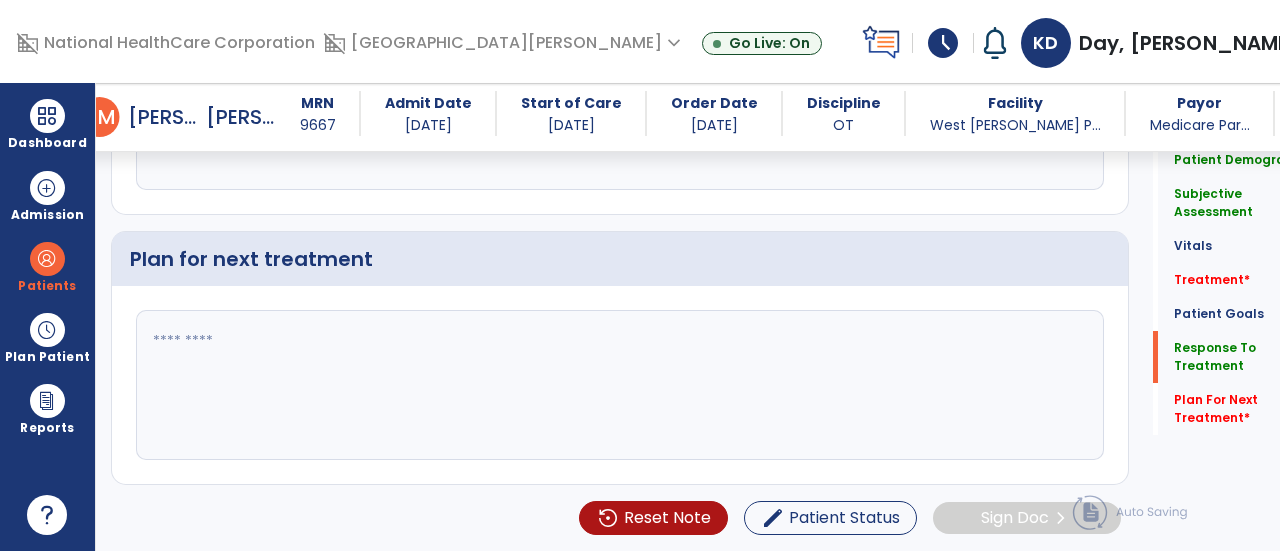 click 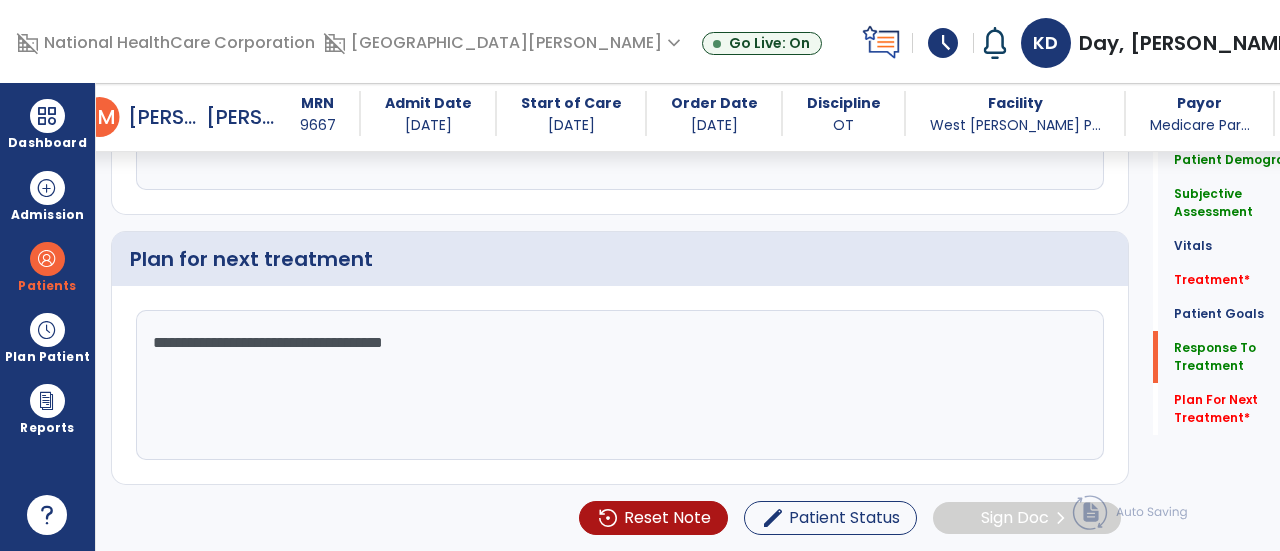 type on "**********" 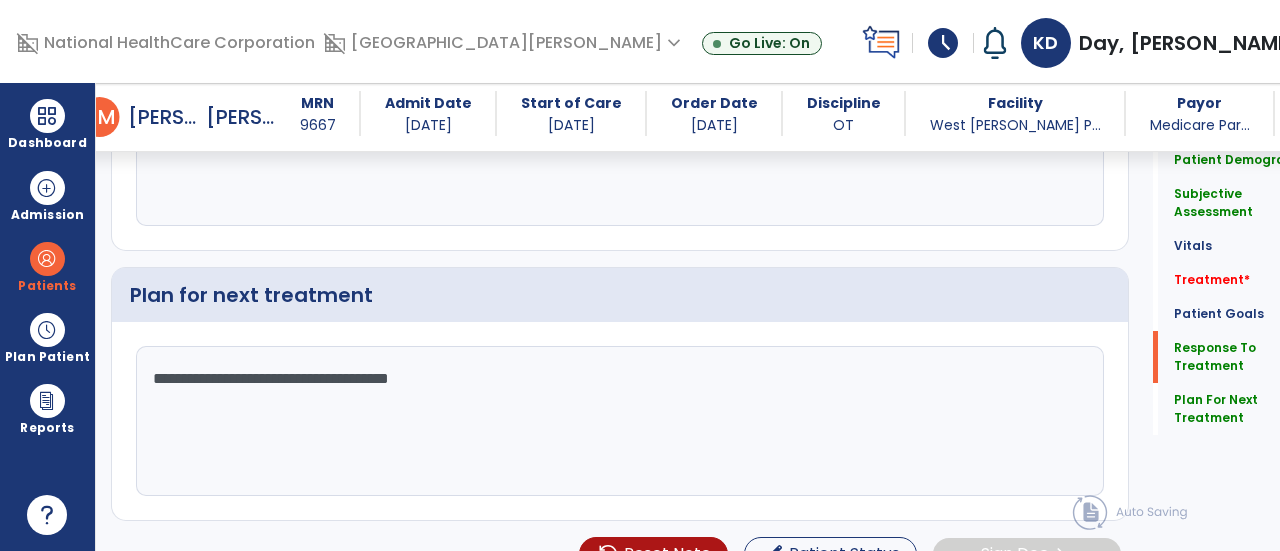 scroll, scrollTop: 2744, scrollLeft: 0, axis: vertical 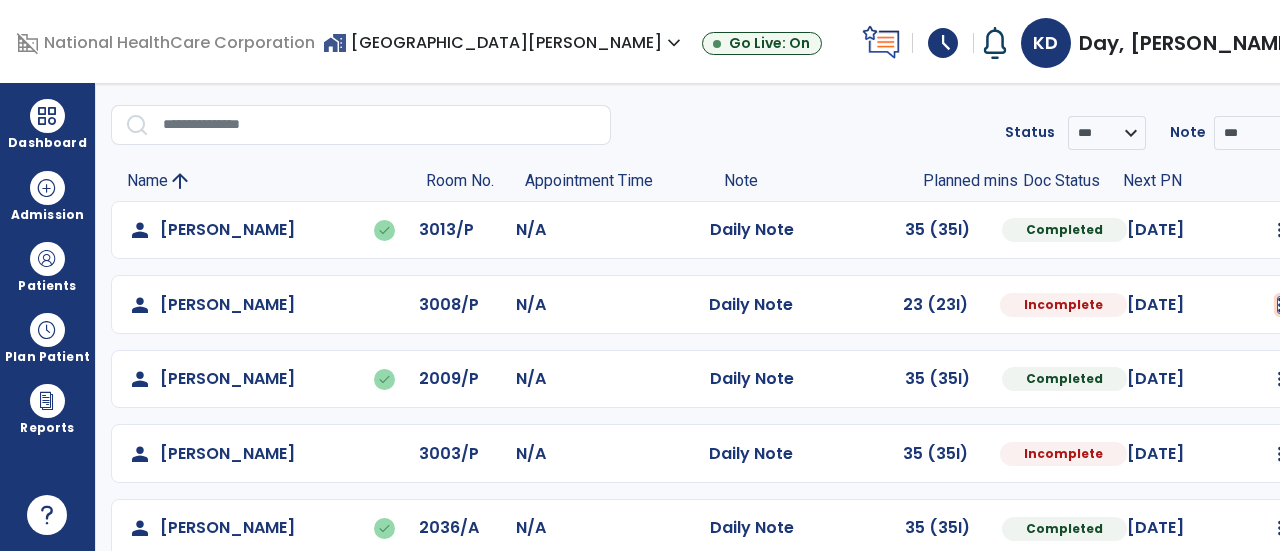 click at bounding box center (1280, 230) 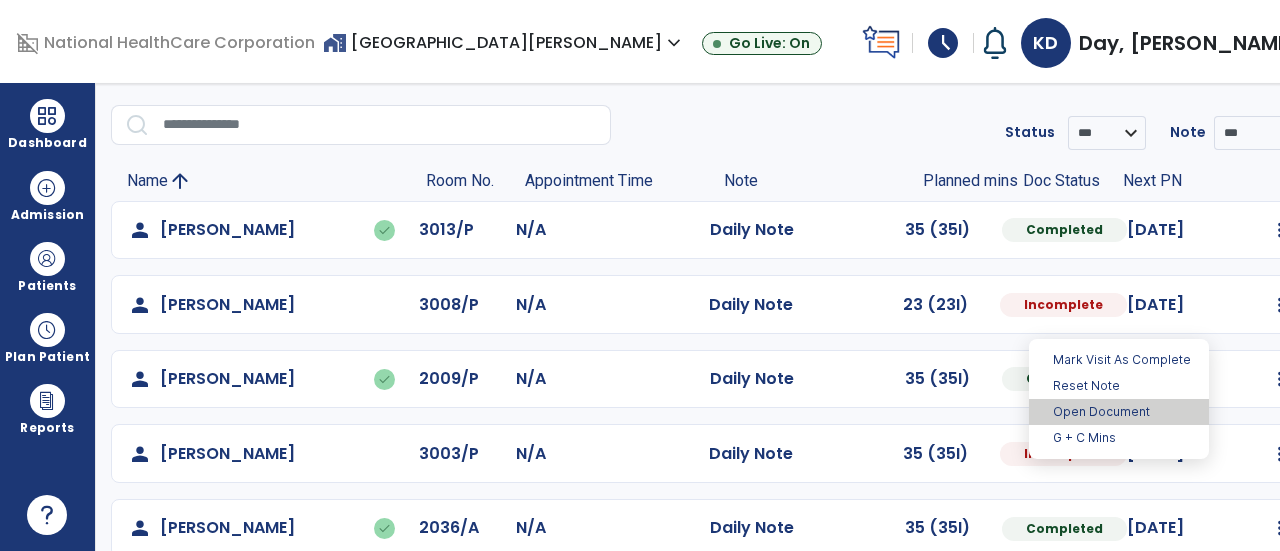 click on "Open Document" at bounding box center [1119, 412] 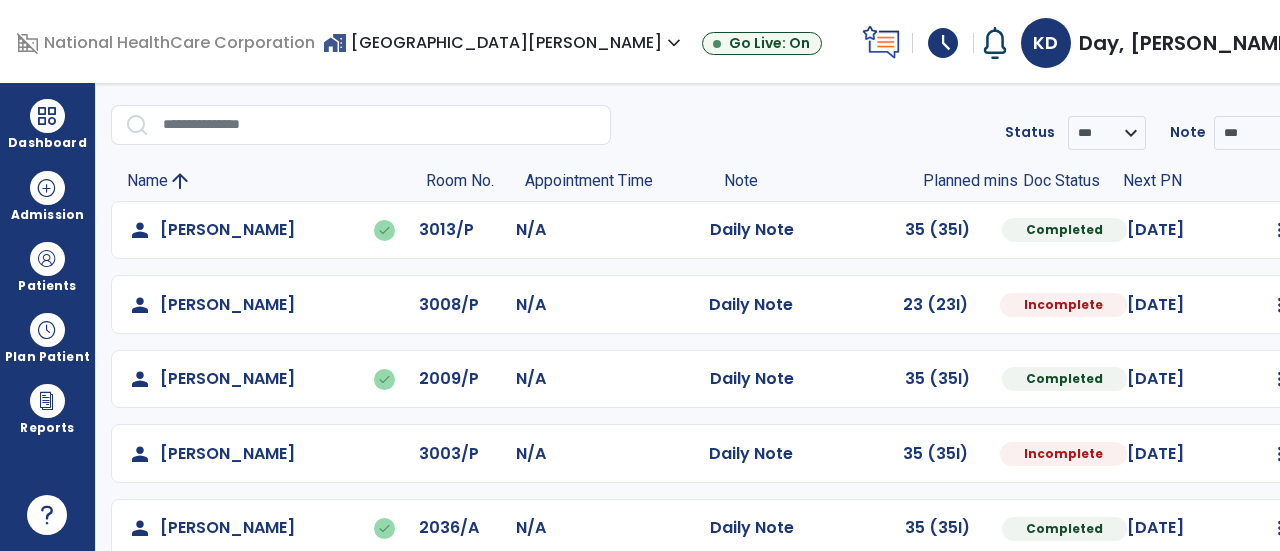 select on "*" 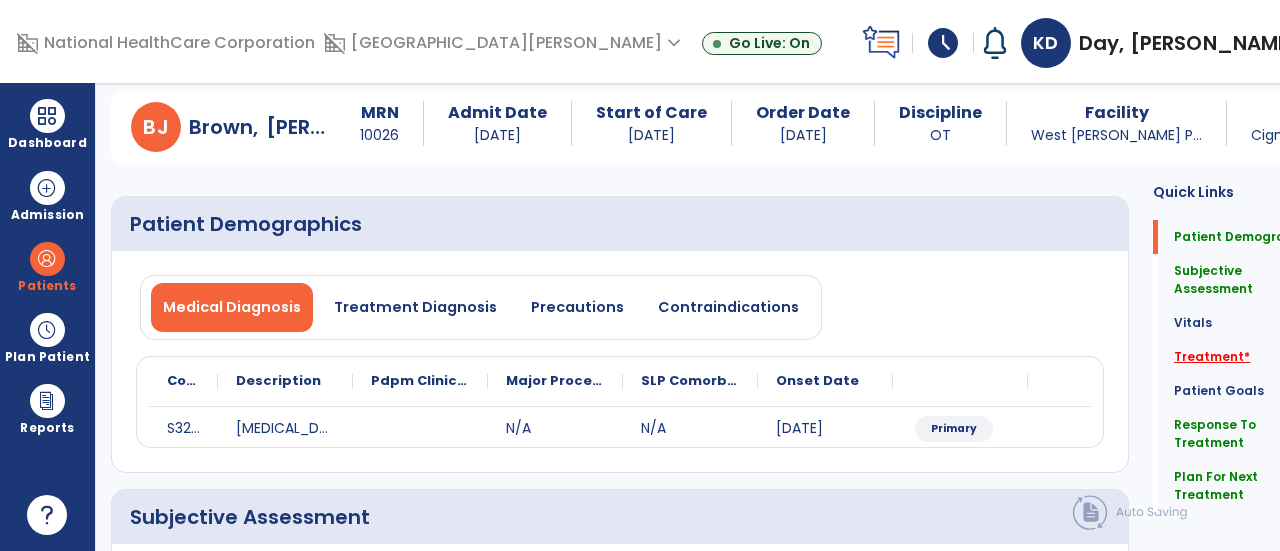 click on "Treatment   *" 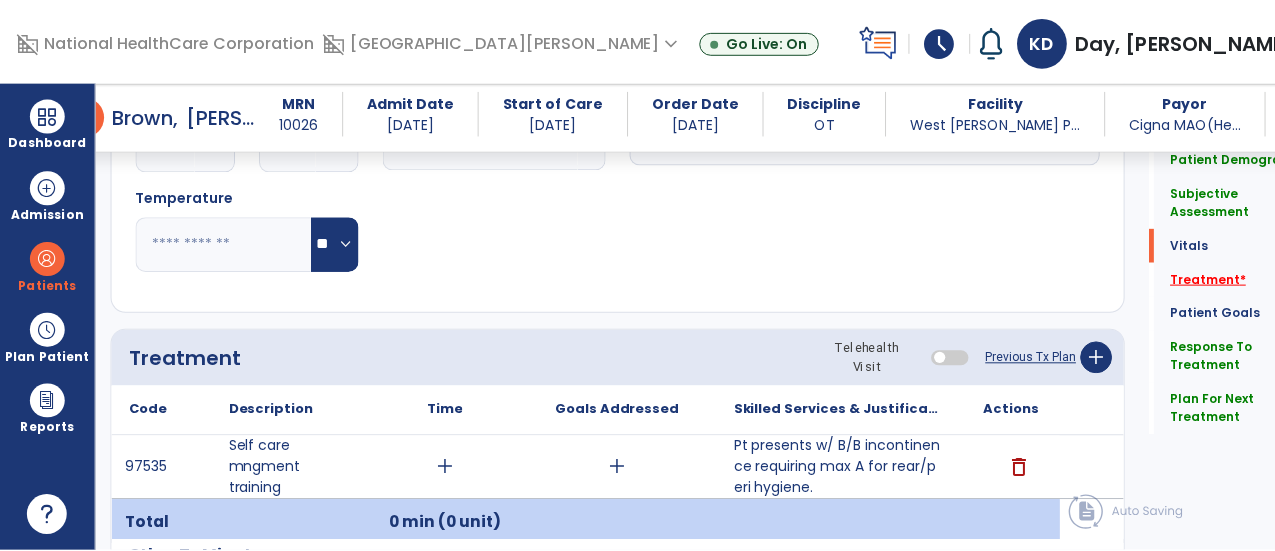 scroll, scrollTop: 1115, scrollLeft: 0, axis: vertical 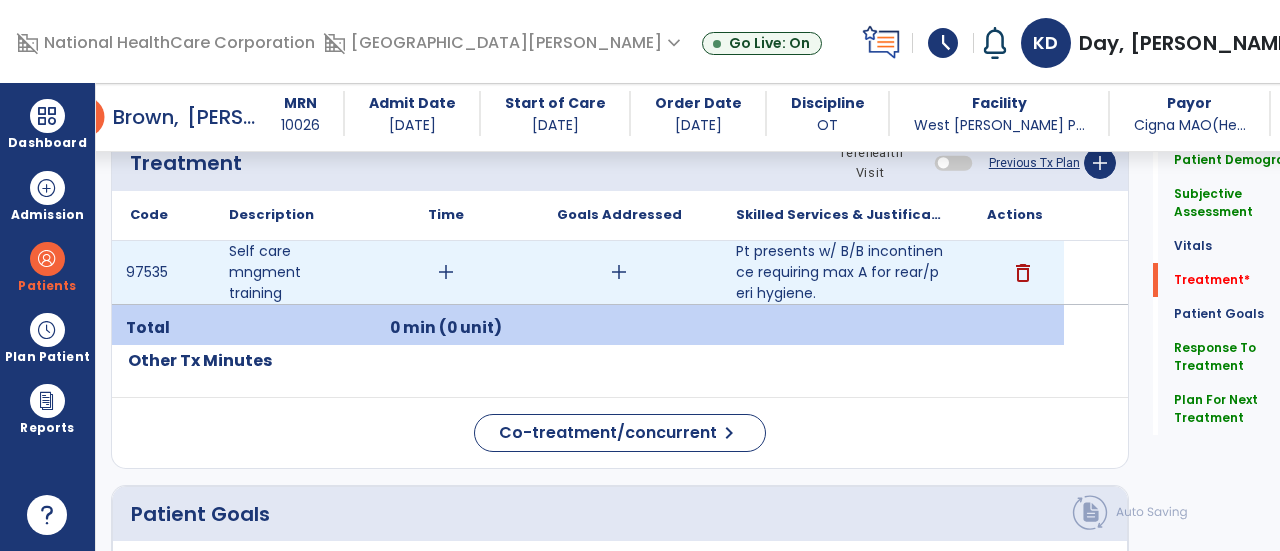 click on "add" at bounding box center (446, 272) 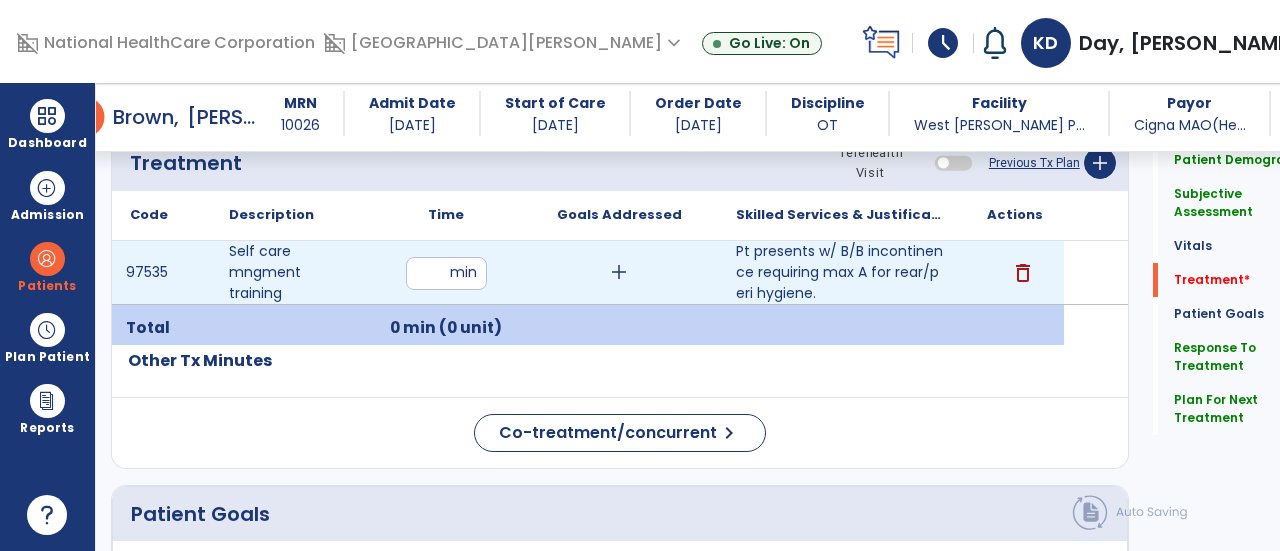 type on "**" 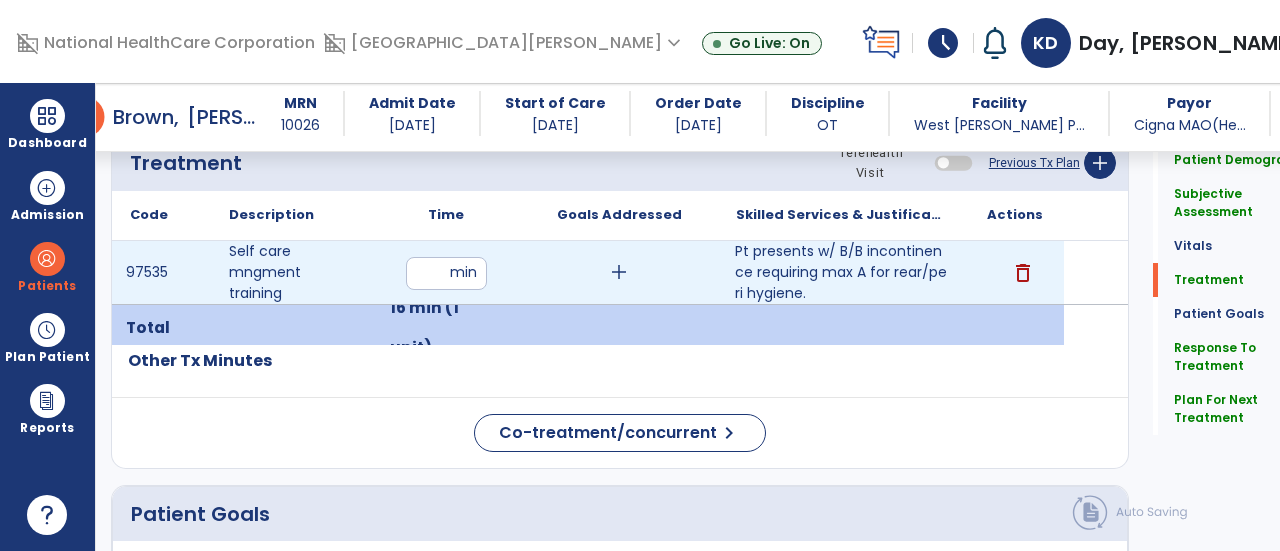click on "Pt presents w/ B/B incontinence requiring max A for rear/peri hygiene." at bounding box center (841, 272) 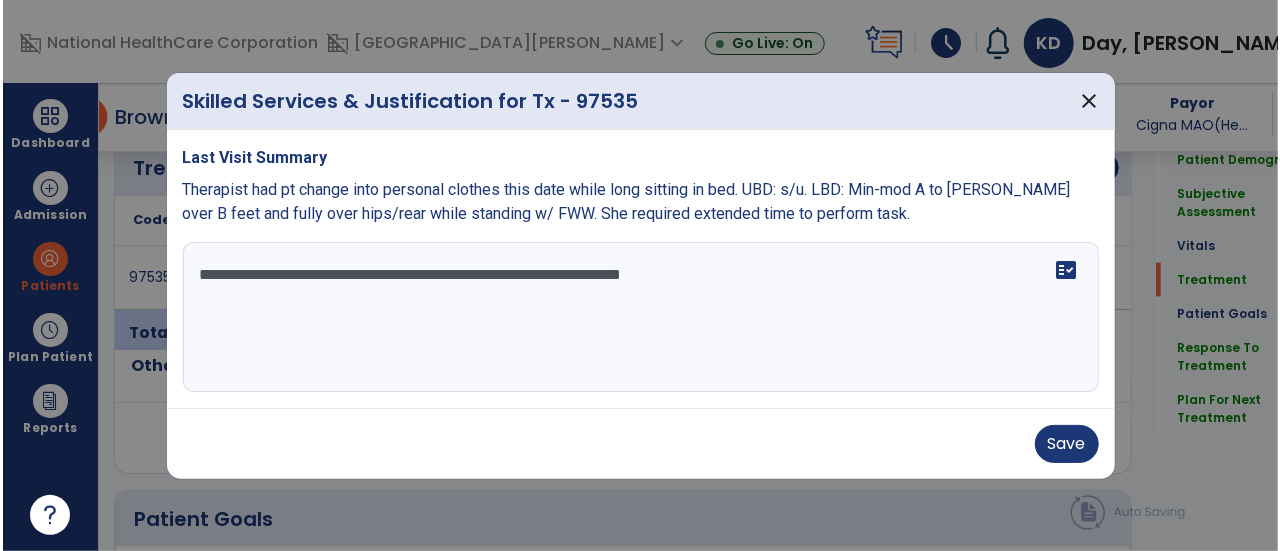 scroll, scrollTop: 1115, scrollLeft: 0, axis: vertical 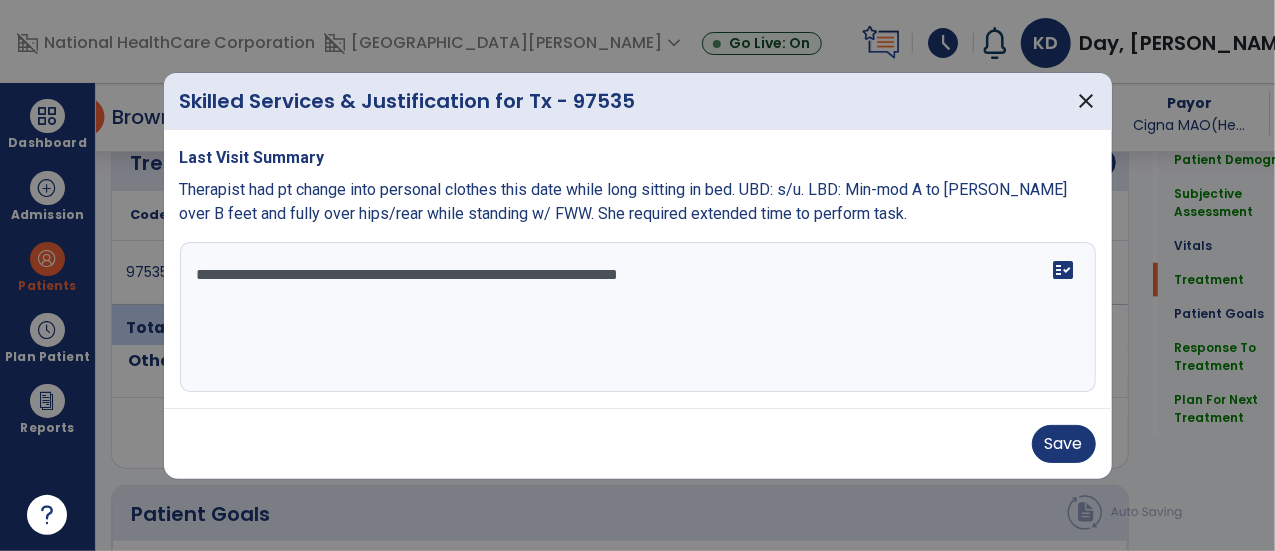 click on "**********" at bounding box center (638, 317) 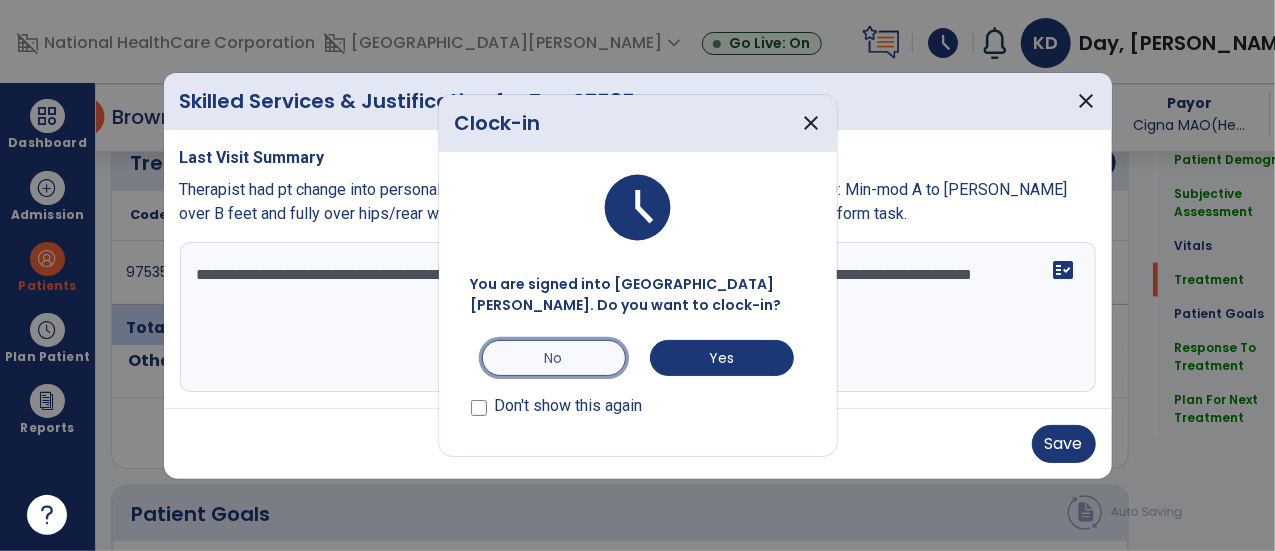 click on "No" at bounding box center (554, 358) 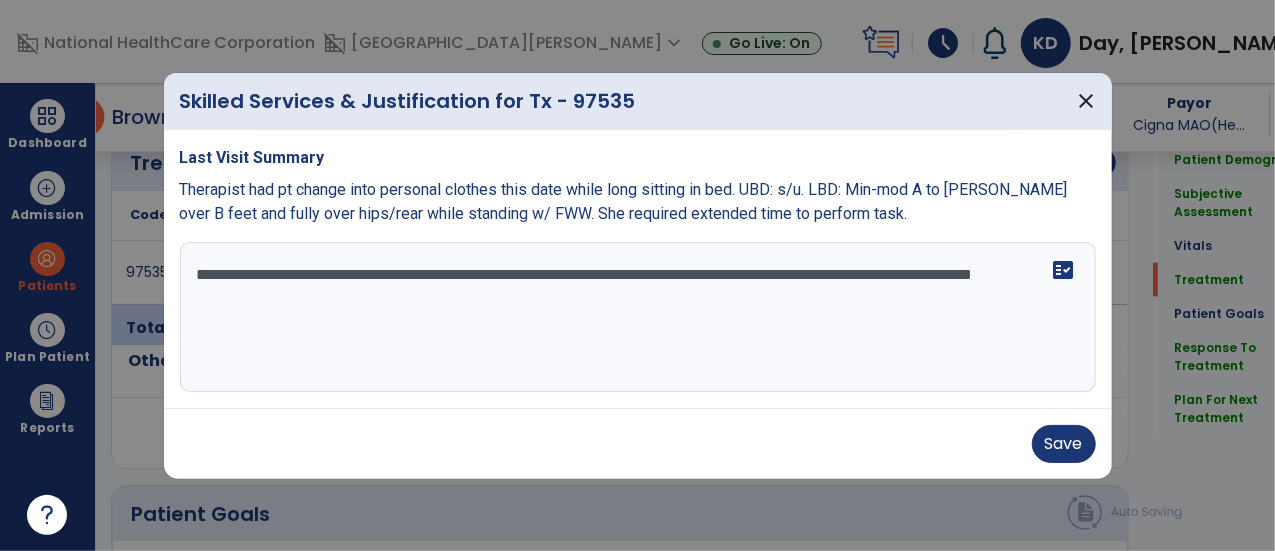 click on "**********" at bounding box center [638, 317] 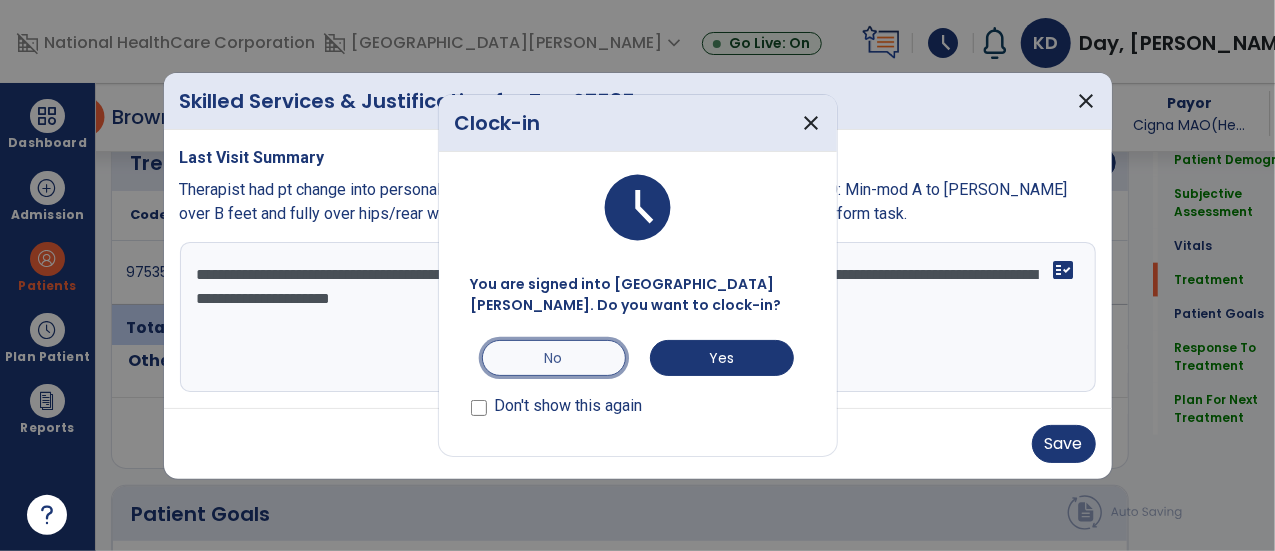 click on "No" at bounding box center (554, 358) 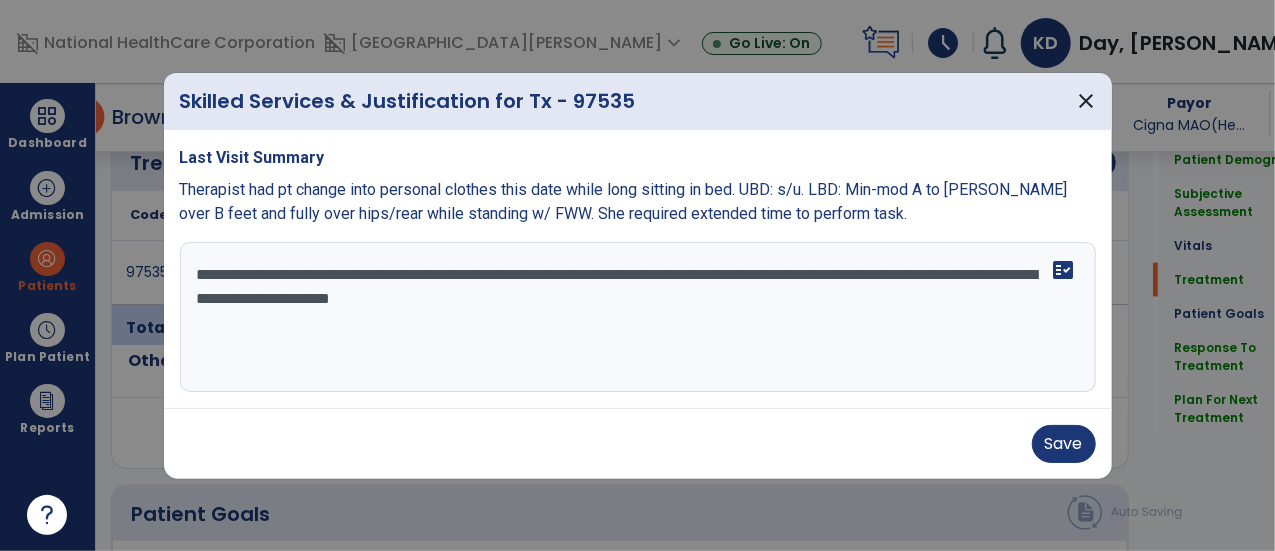 click on "**********" at bounding box center (638, 317) 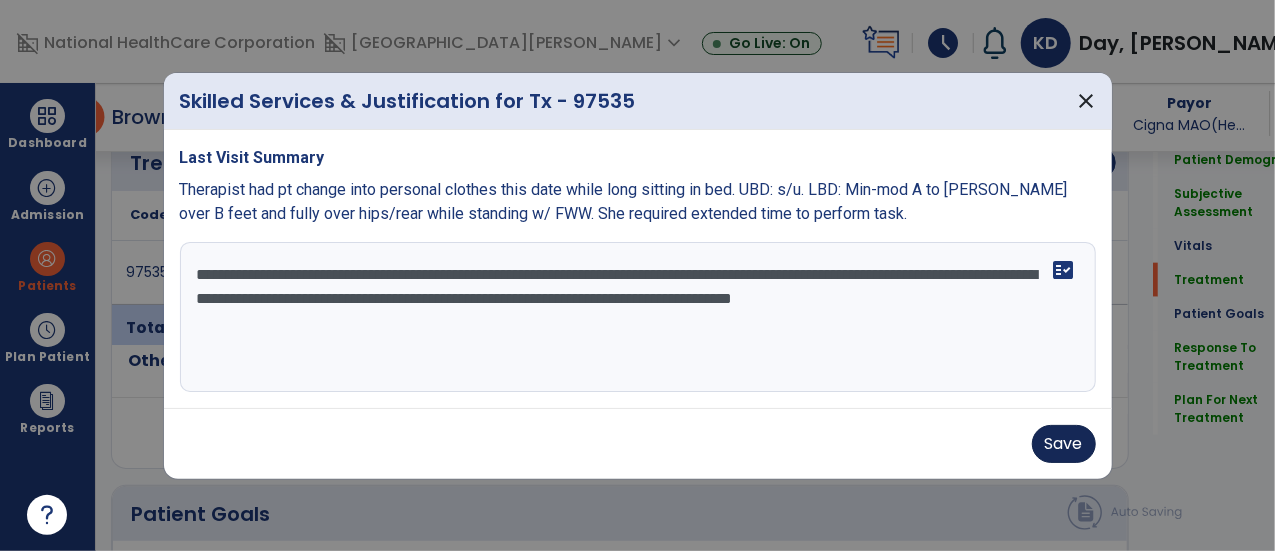 type on "**********" 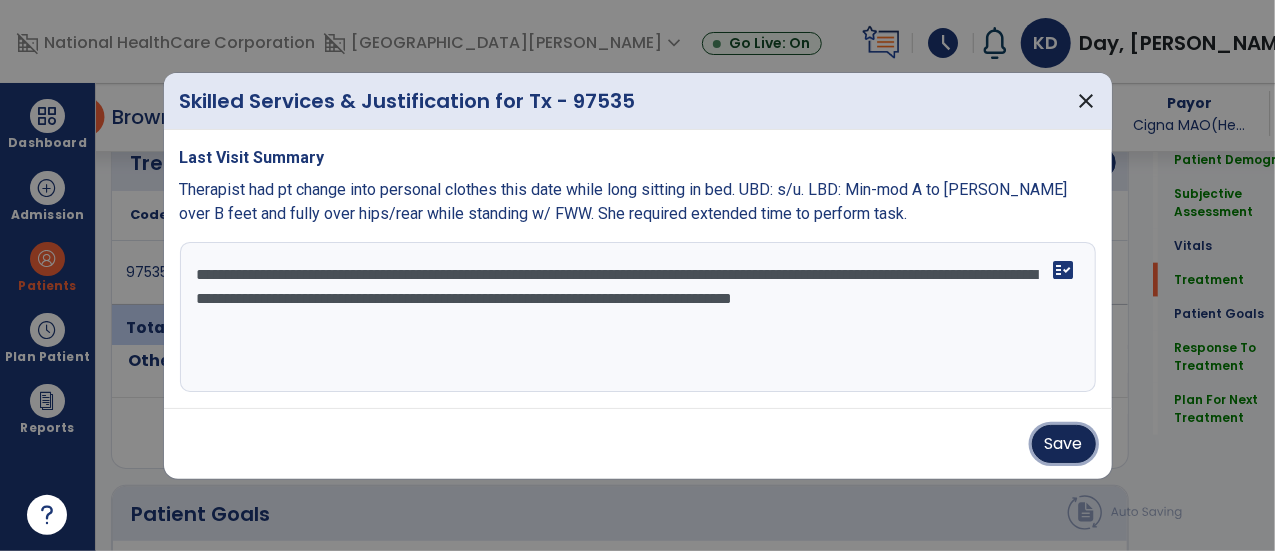 click on "Save" at bounding box center [1064, 444] 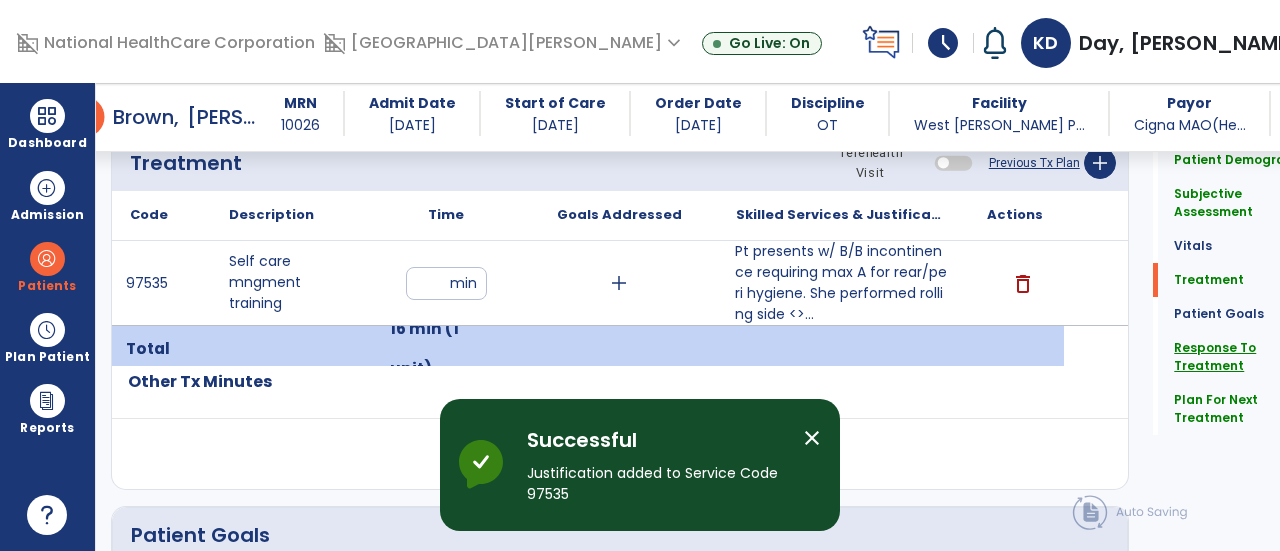 click on "Response To Treatment" 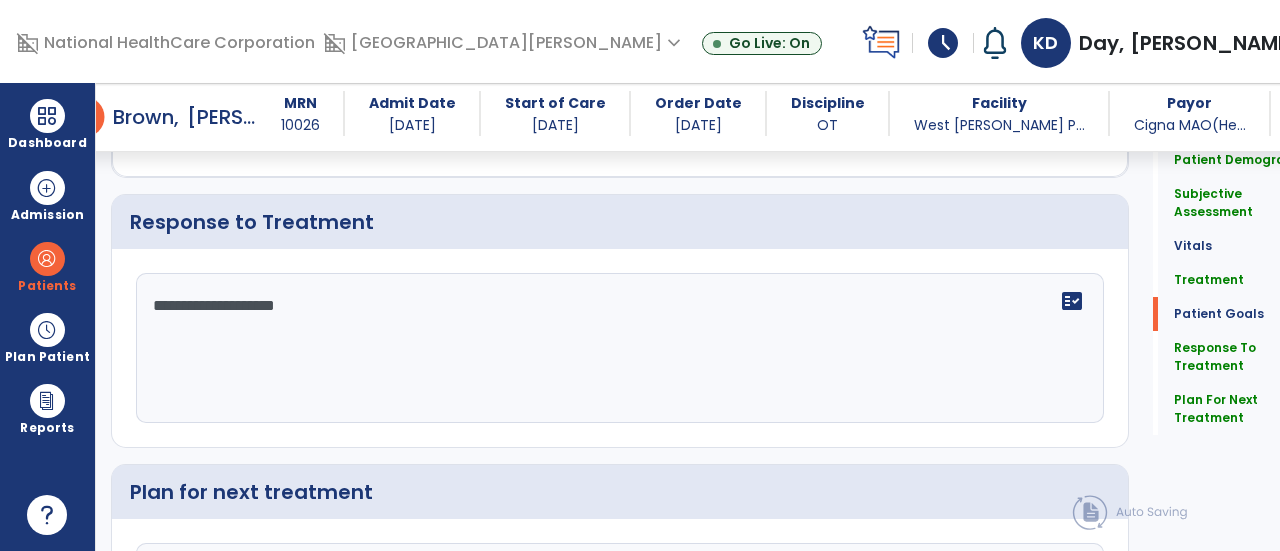 scroll, scrollTop: 2684, scrollLeft: 0, axis: vertical 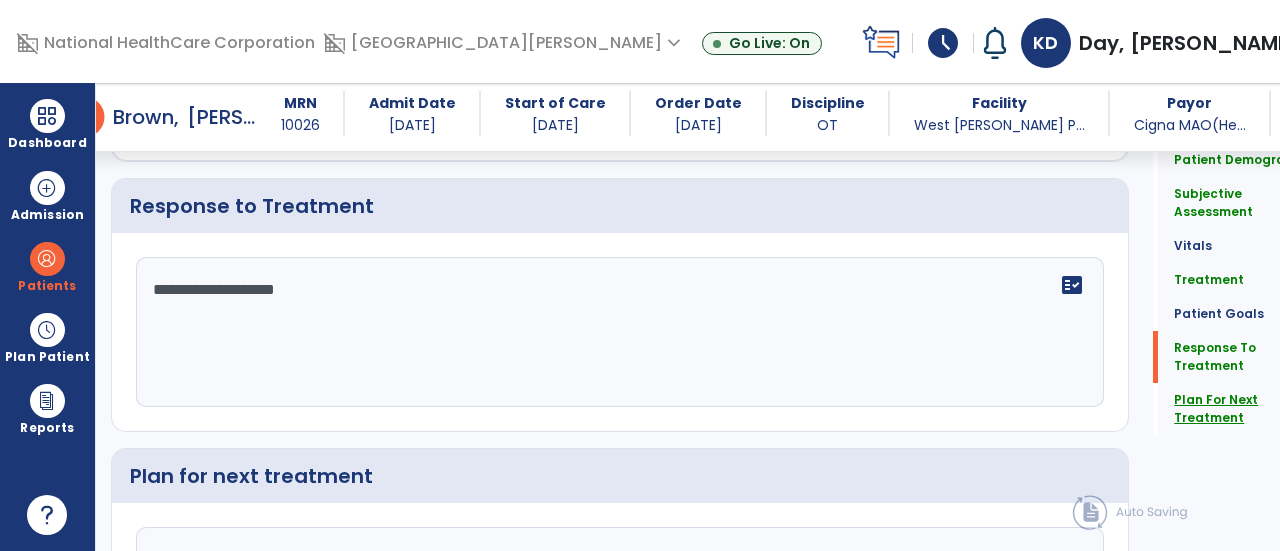click on "Plan For Next Treatment" 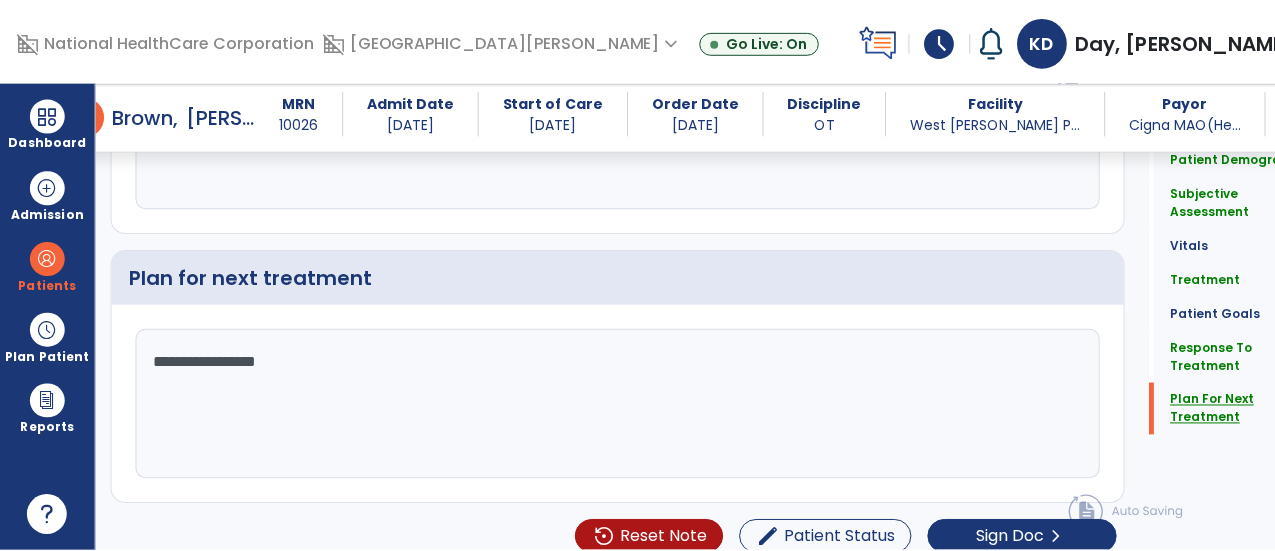 scroll, scrollTop: 2910, scrollLeft: 0, axis: vertical 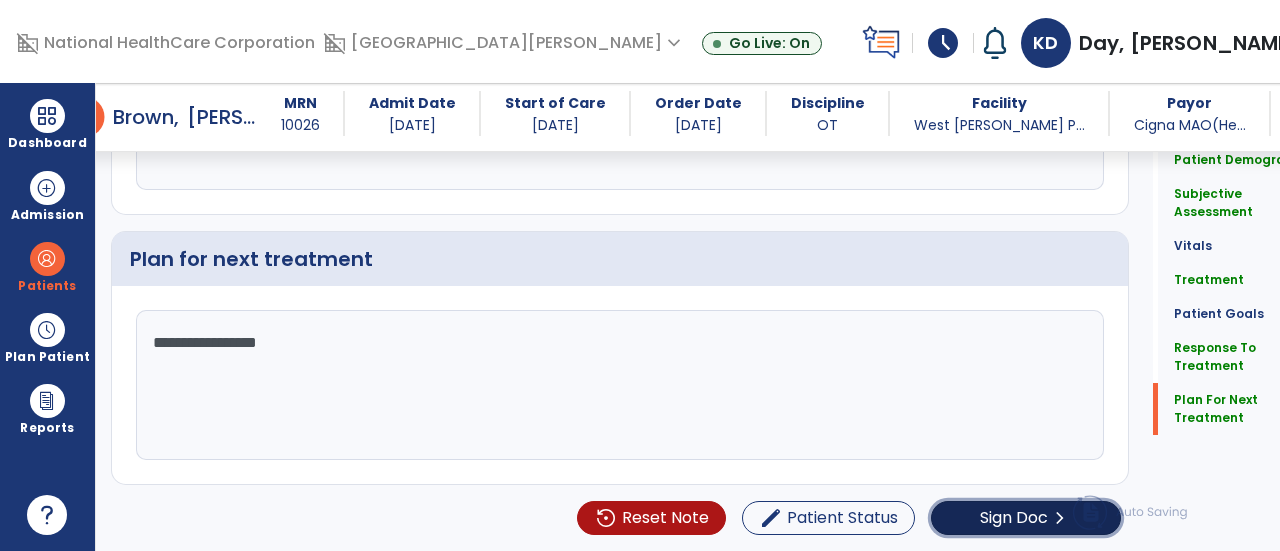 click on "Sign Doc" 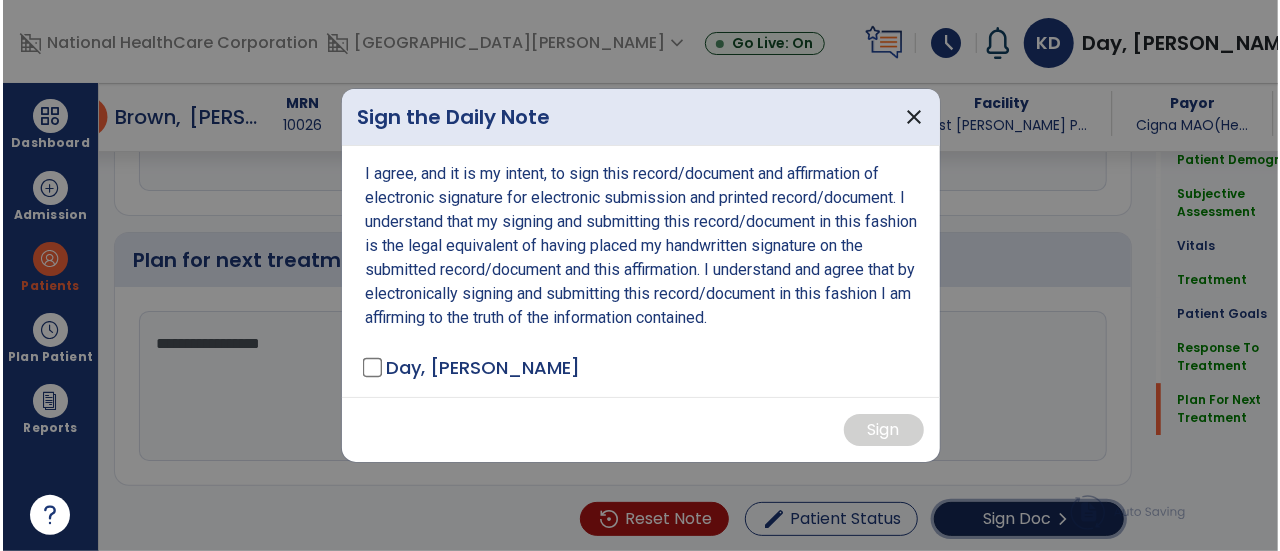 scroll, scrollTop: 2910, scrollLeft: 0, axis: vertical 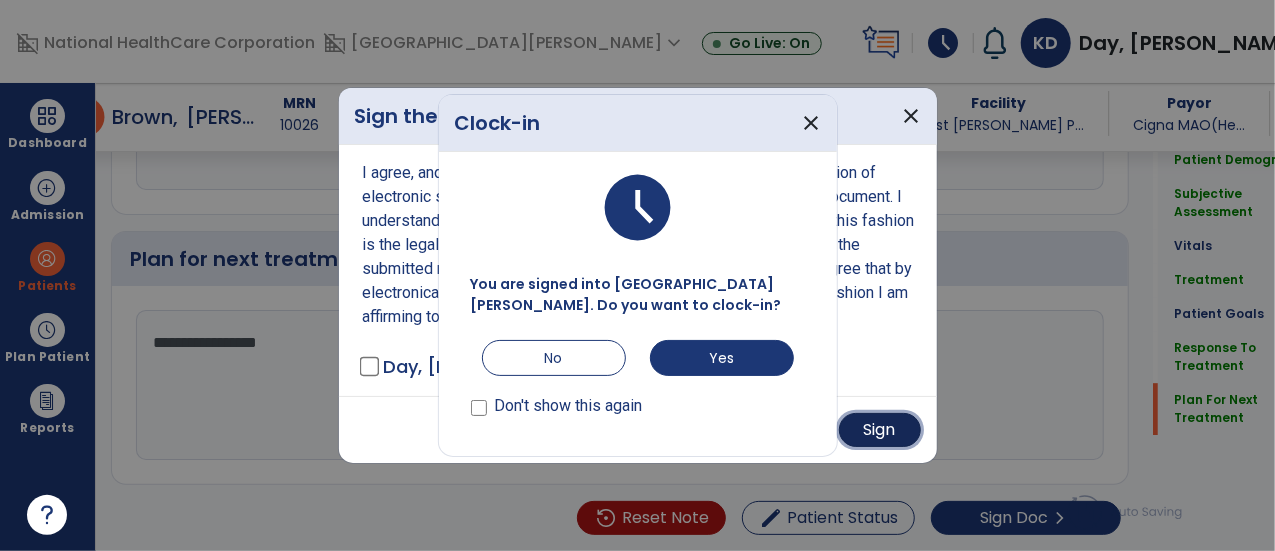 click on "Sign" at bounding box center (880, 430) 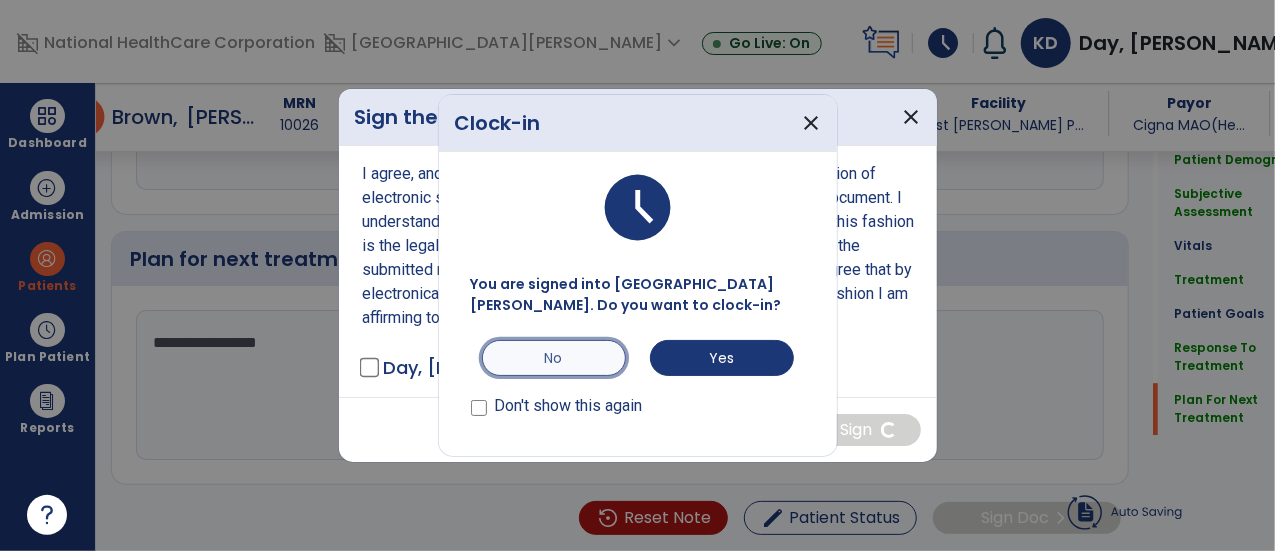 click on "No" at bounding box center [554, 358] 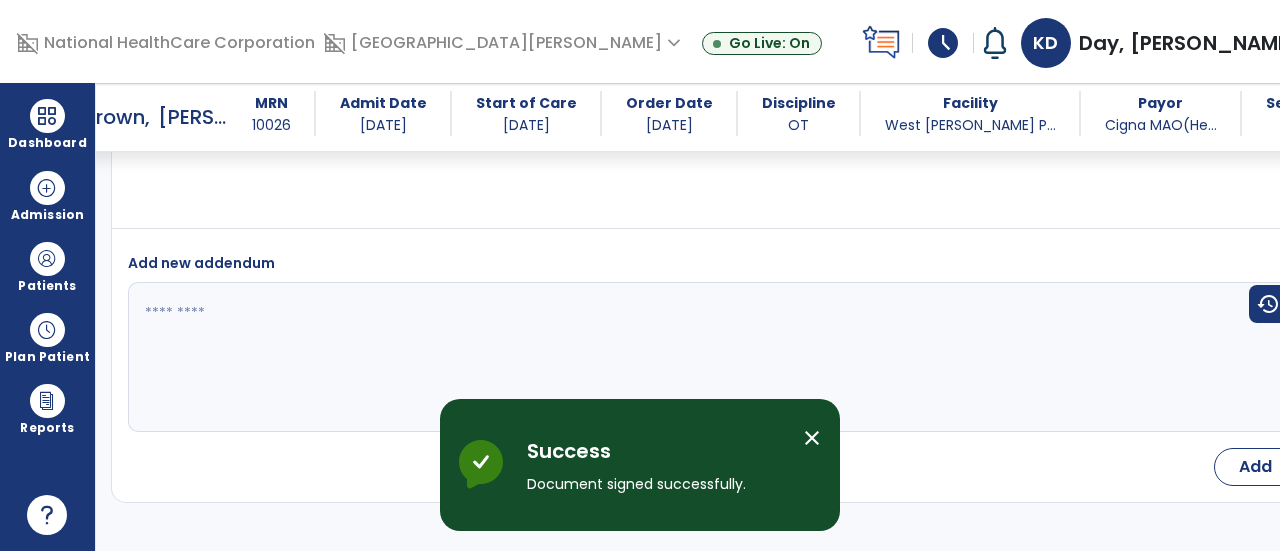 scroll, scrollTop: 4040, scrollLeft: 0, axis: vertical 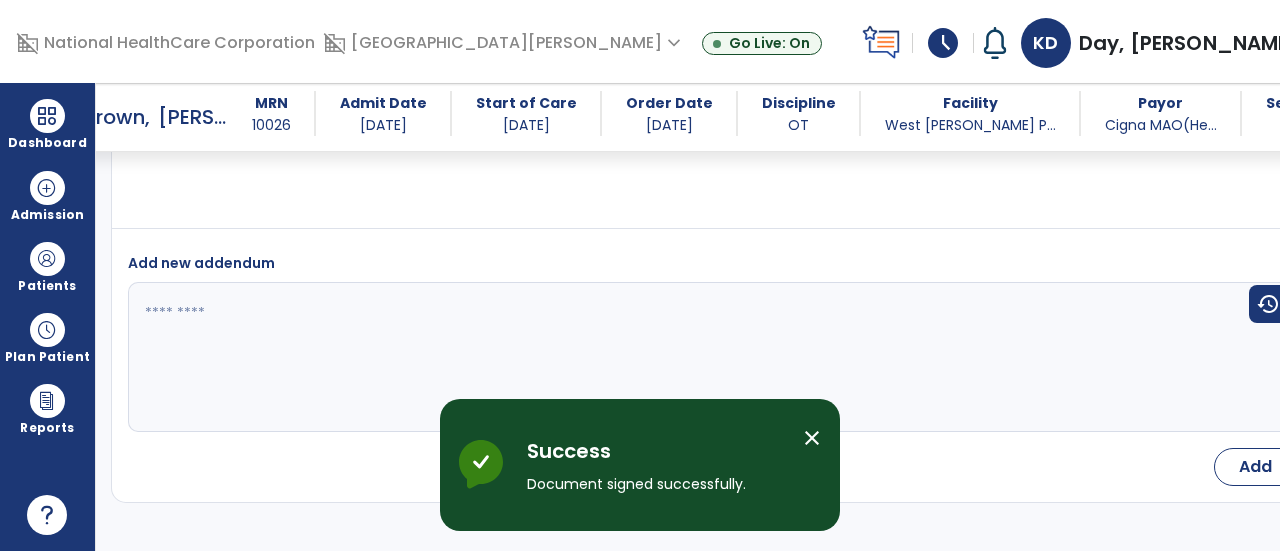 select on "*" 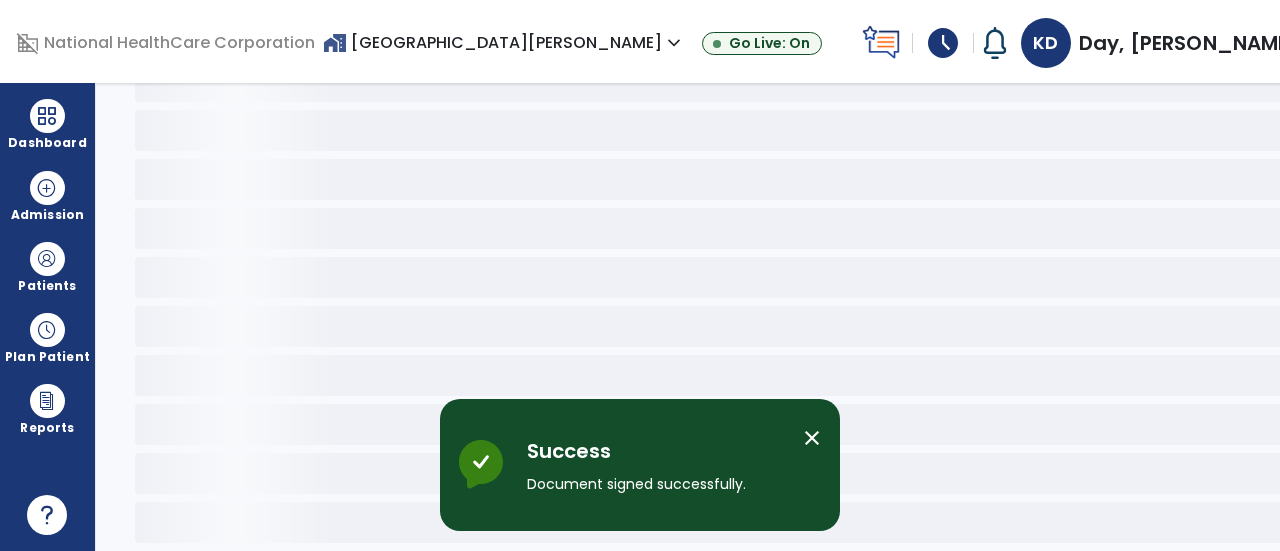 scroll, scrollTop: 108, scrollLeft: 0, axis: vertical 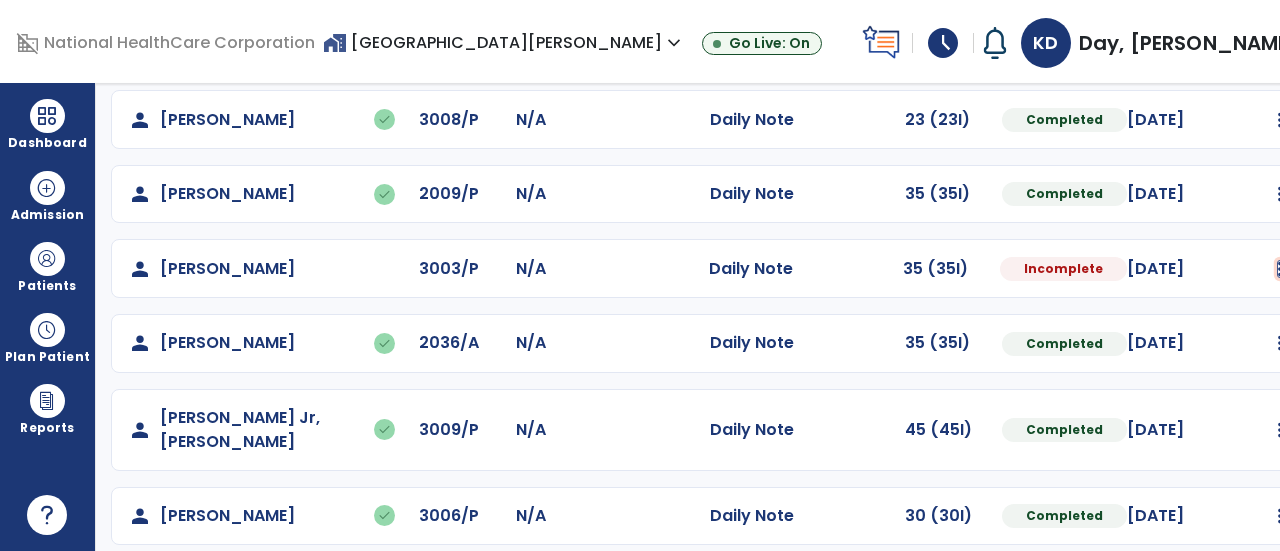 click at bounding box center (1280, 45) 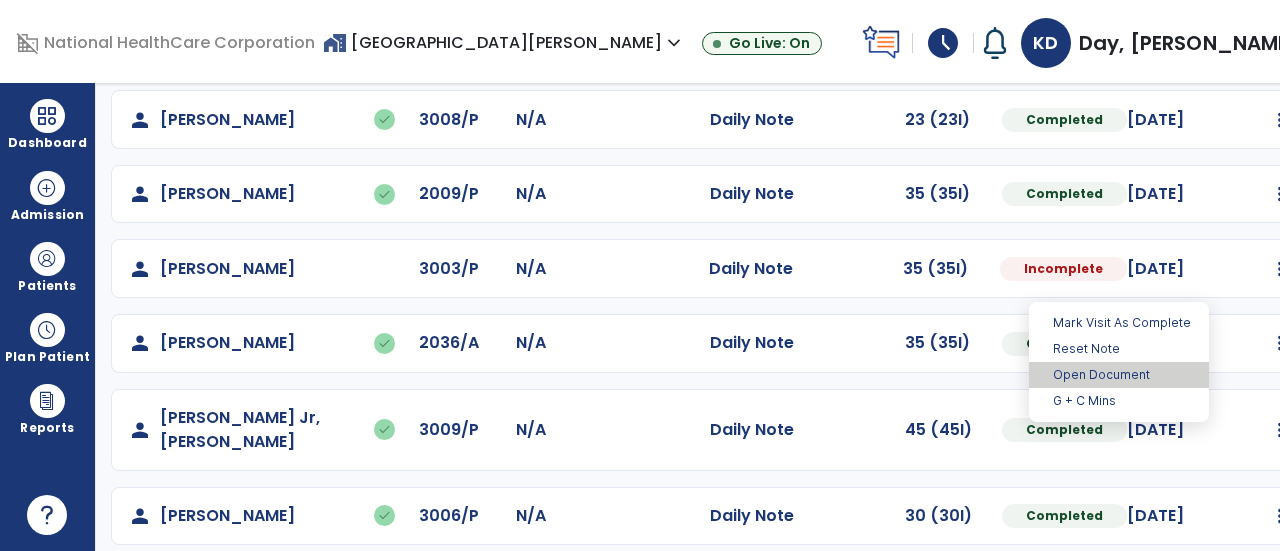 click on "Open Document" at bounding box center (1119, 375) 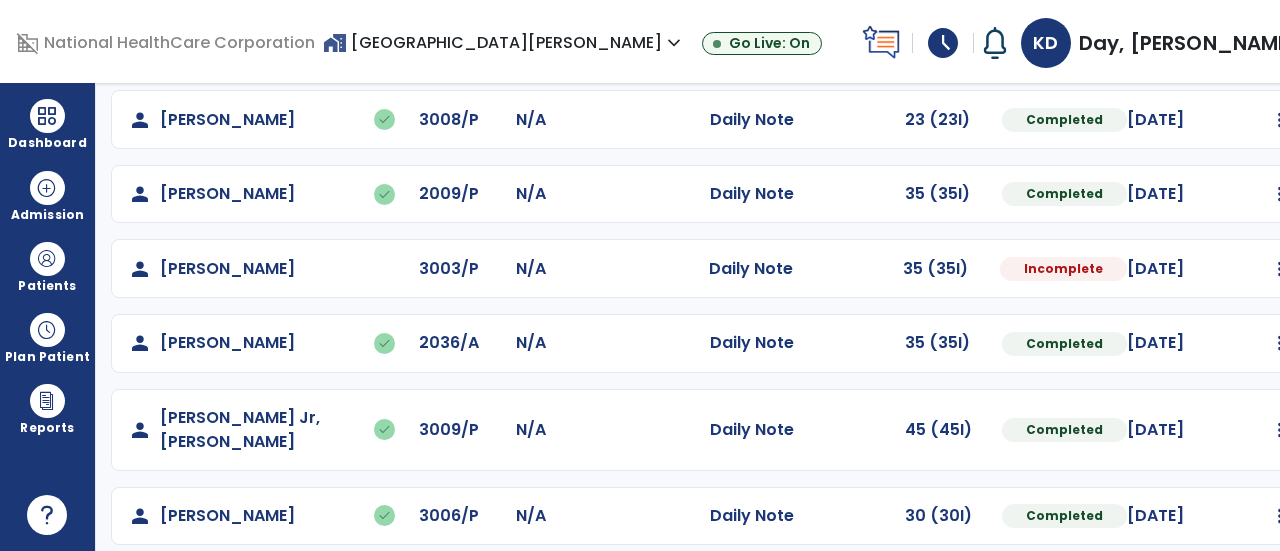 select on "*" 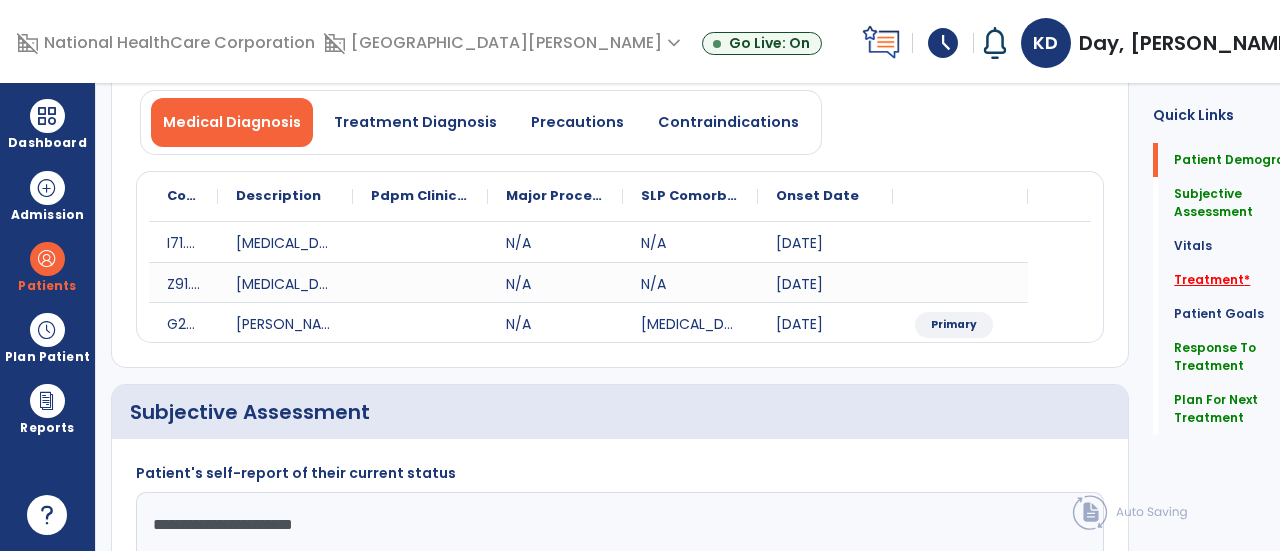 click on "Treatment   *" 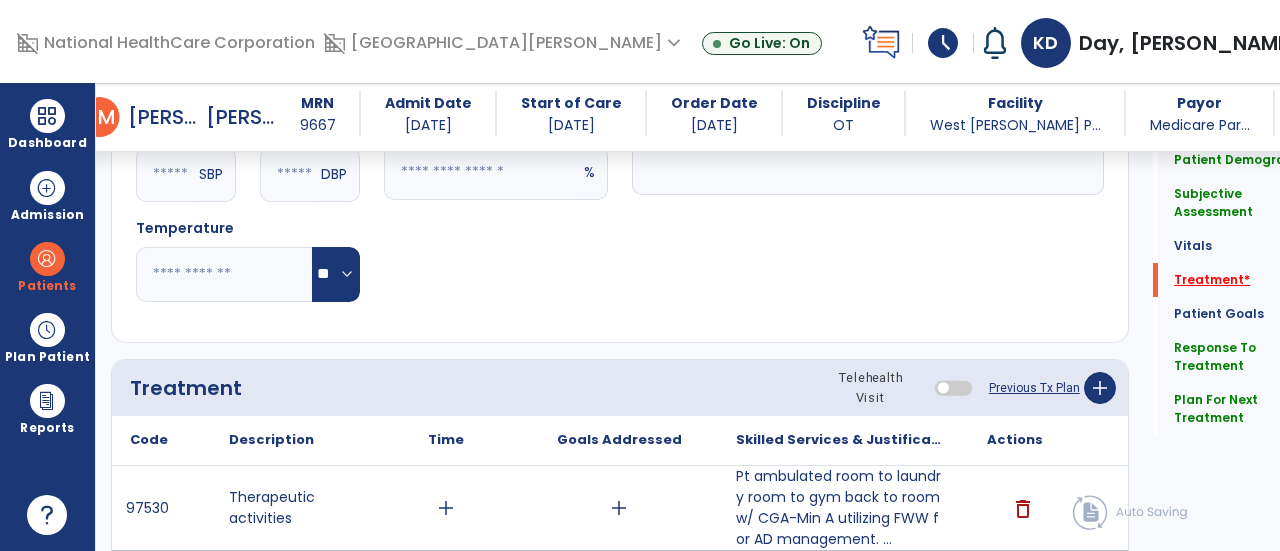 scroll, scrollTop: 1206, scrollLeft: 0, axis: vertical 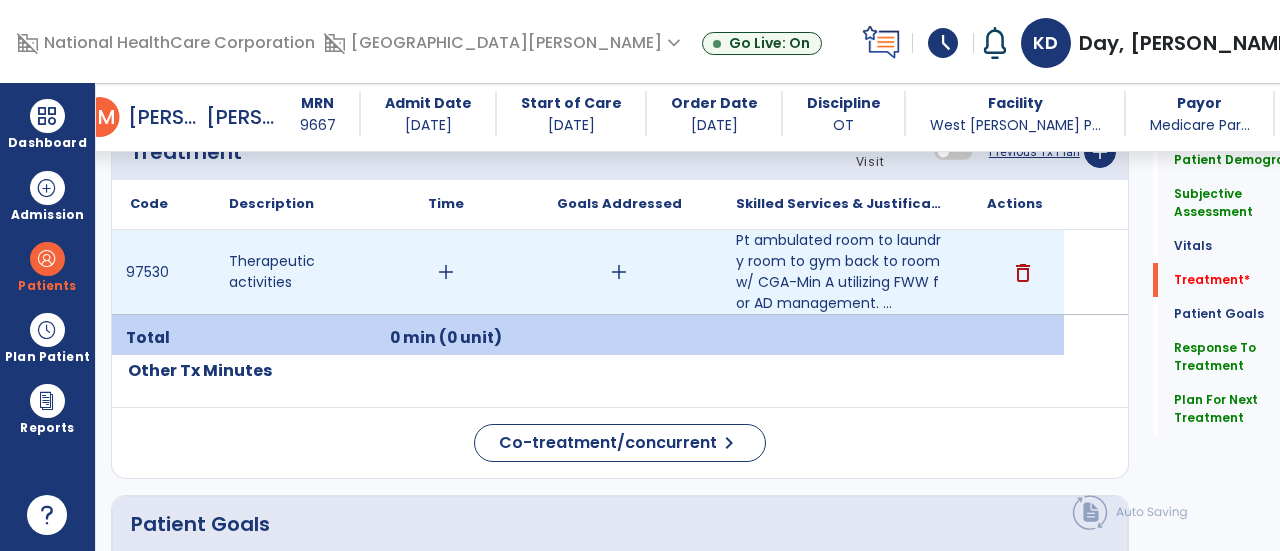 click on "add" at bounding box center (446, 272) 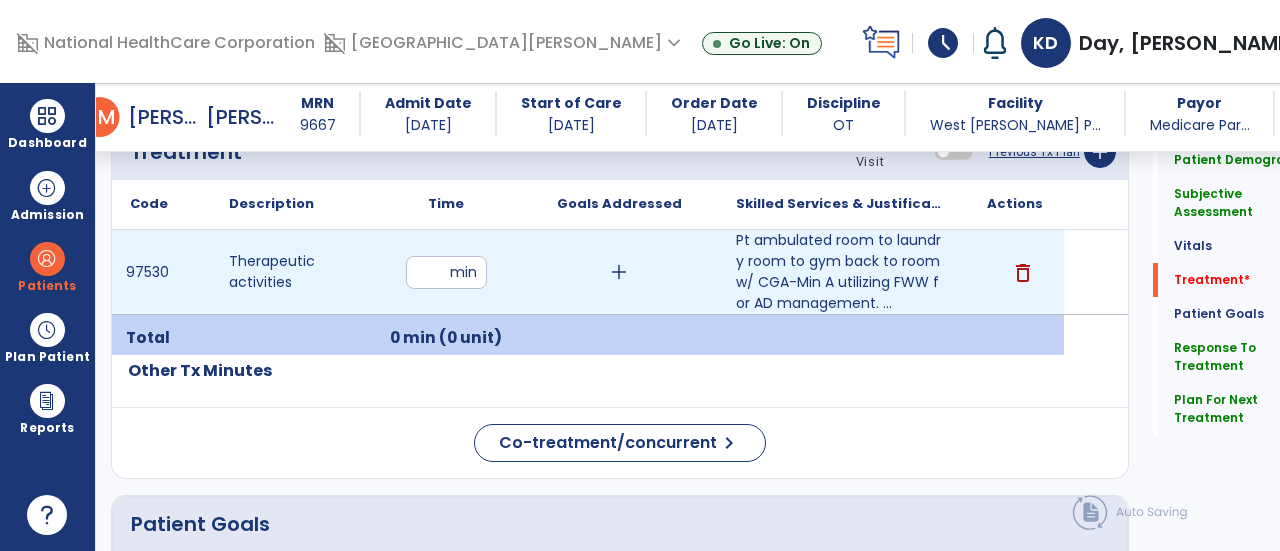 type on "**" 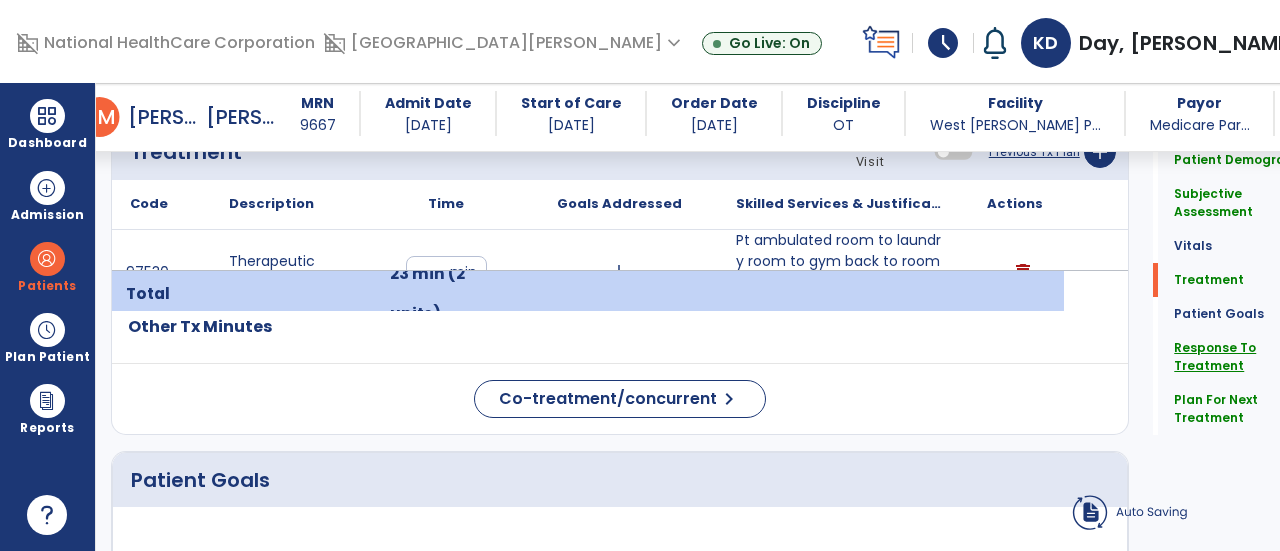 click on "Response To Treatment" 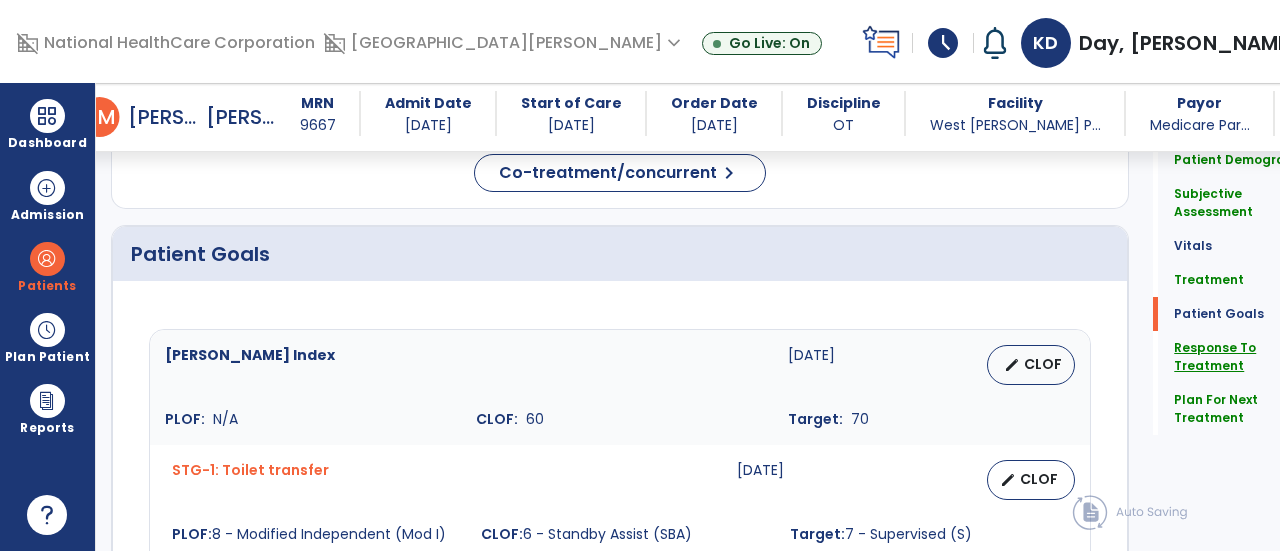 scroll, scrollTop: 2562, scrollLeft: 0, axis: vertical 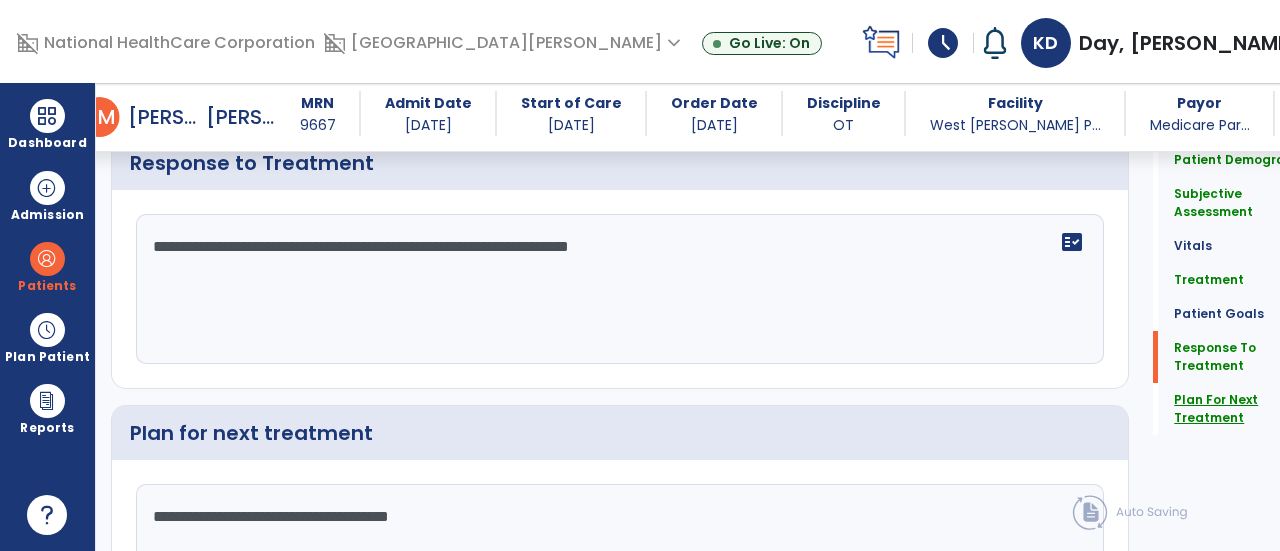 click on "Plan For Next Treatment" 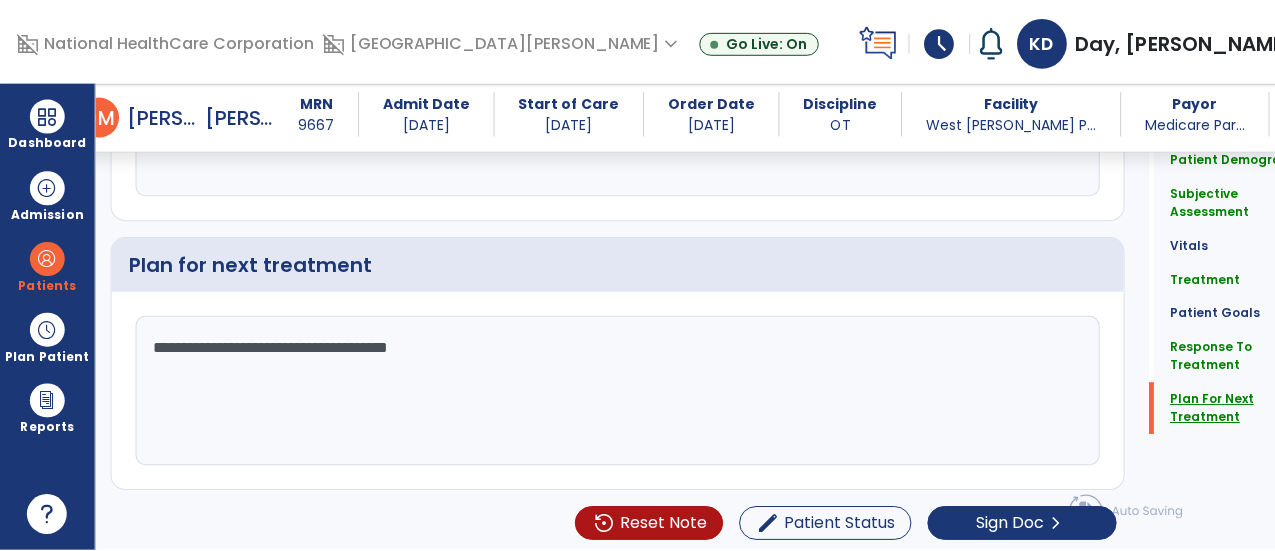 scroll, scrollTop: 2788, scrollLeft: 0, axis: vertical 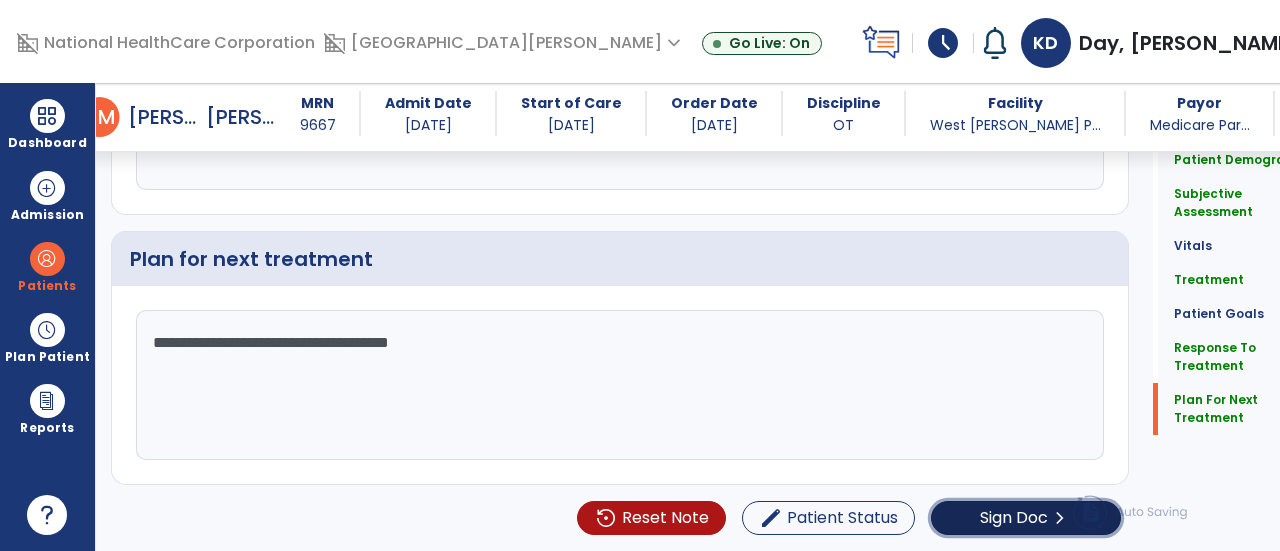 click on "Sign Doc  chevron_right" 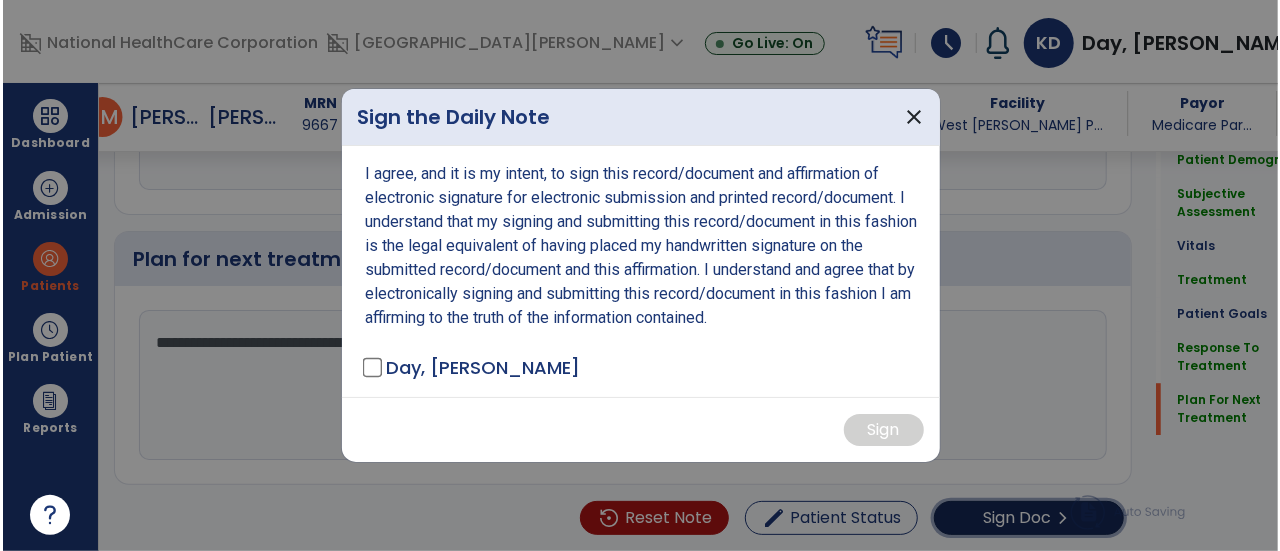 scroll, scrollTop: 2788, scrollLeft: 0, axis: vertical 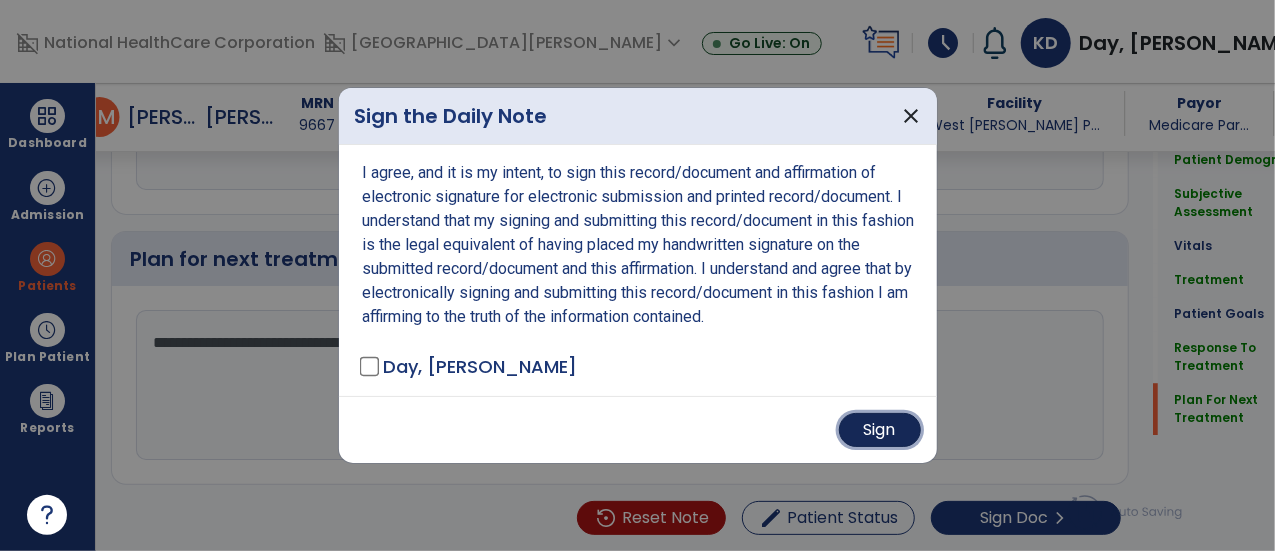click on "Sign" at bounding box center (880, 430) 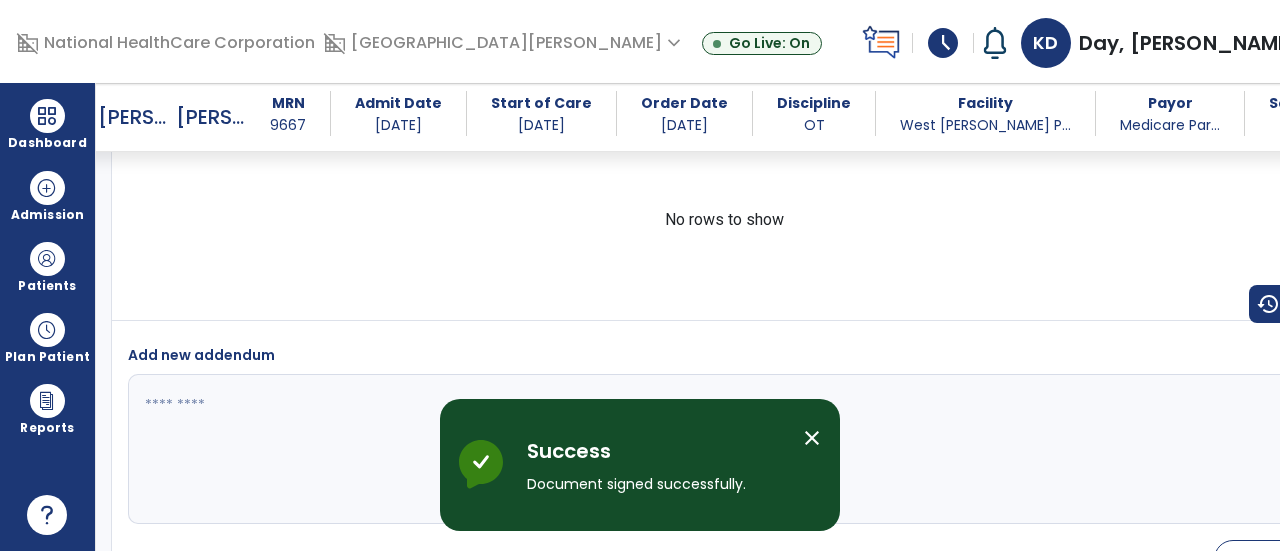scroll, scrollTop: 3900, scrollLeft: 0, axis: vertical 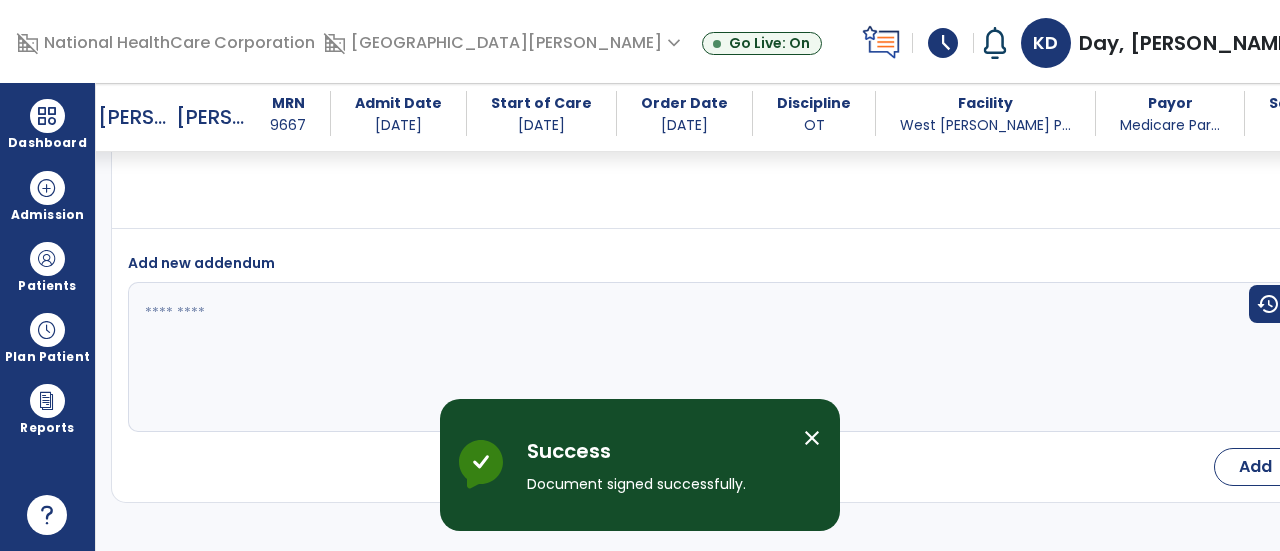 select on "*" 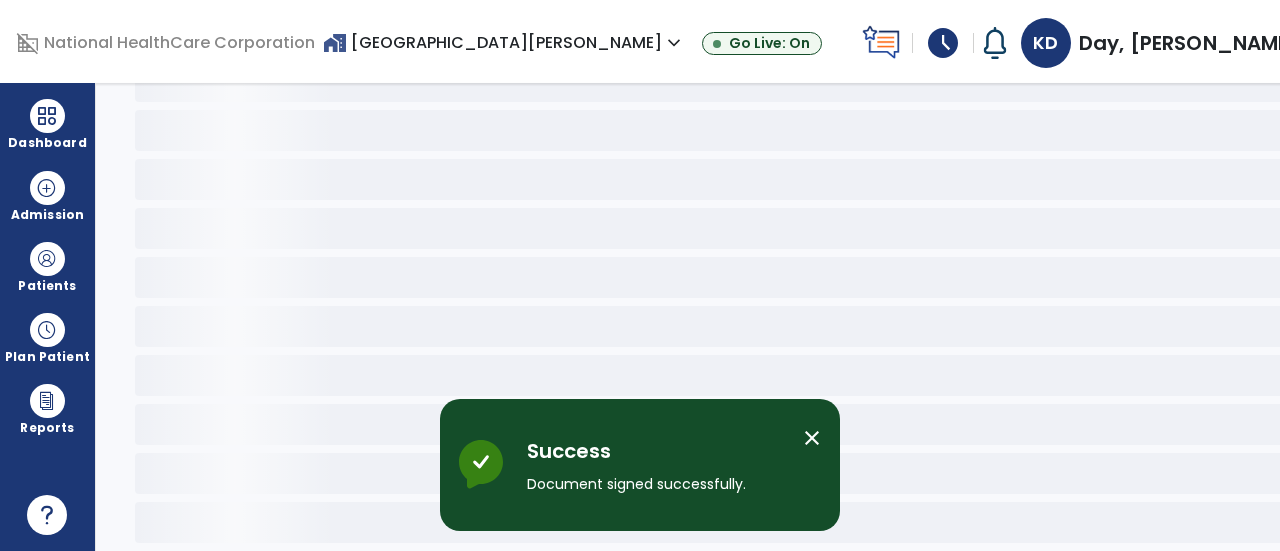 scroll, scrollTop: 108, scrollLeft: 0, axis: vertical 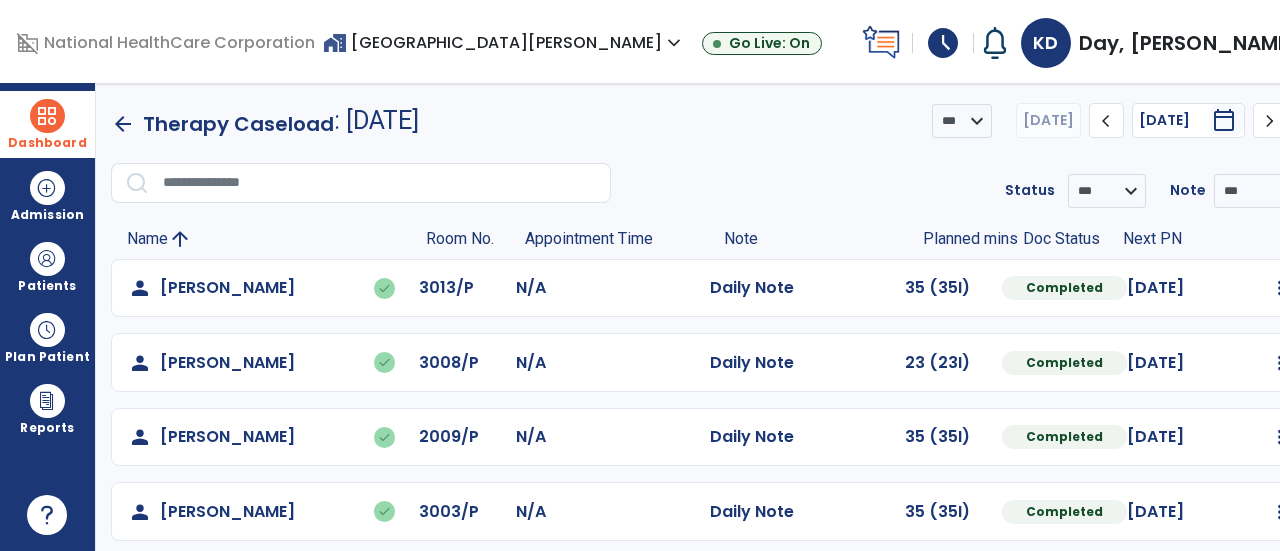 click on "Dashboard" at bounding box center [47, 124] 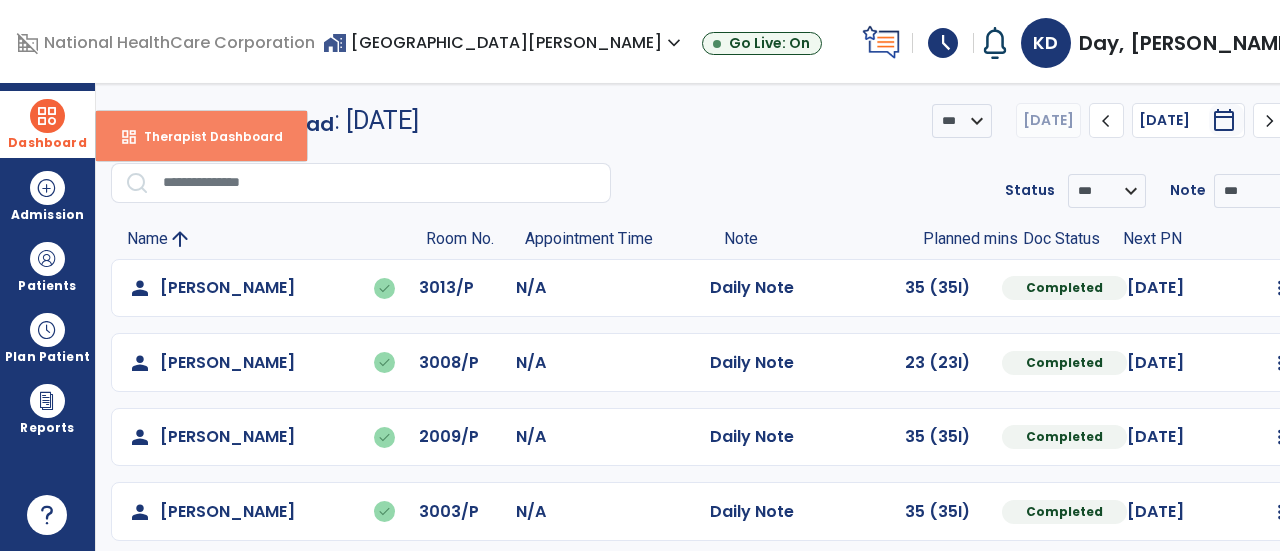 click on "Therapist Dashboard" at bounding box center (205, 136) 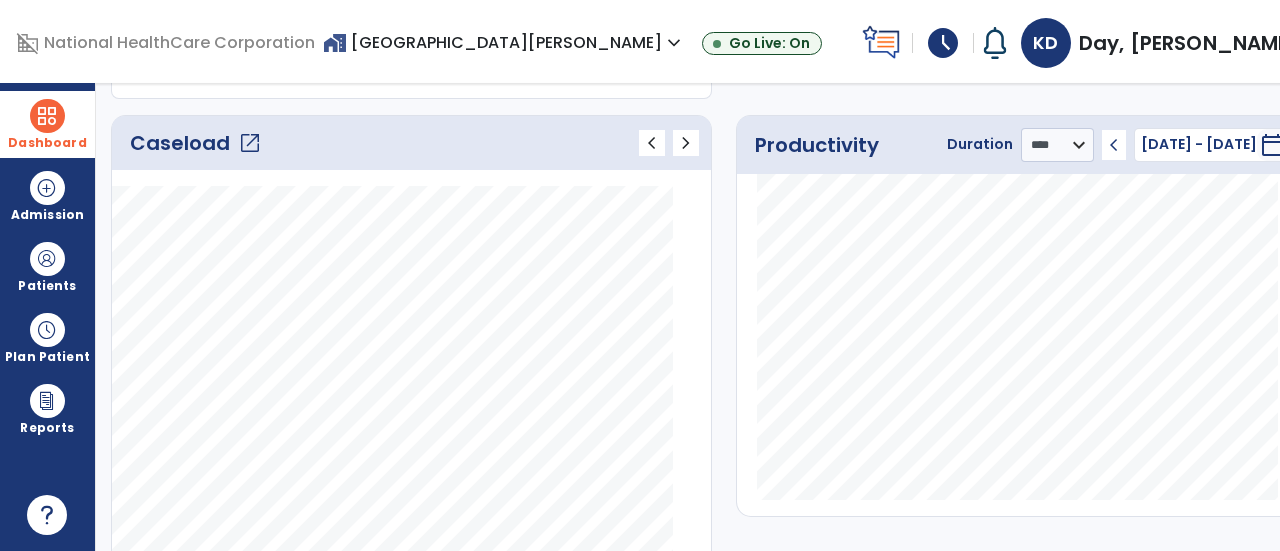 scroll, scrollTop: 259, scrollLeft: 0, axis: vertical 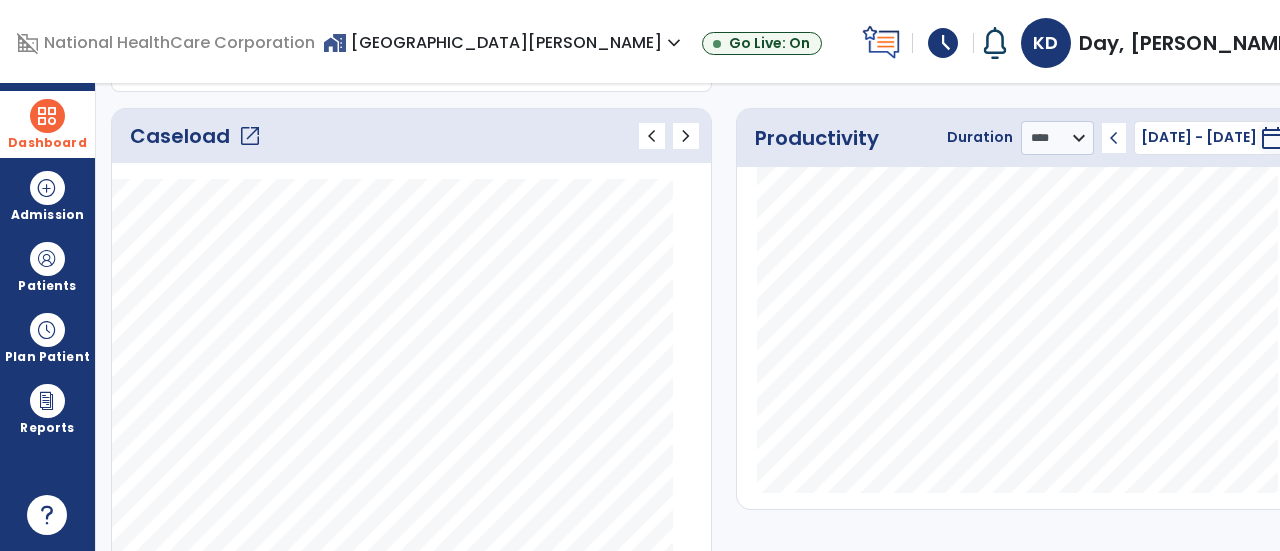 click on "My Therapist Dashboard   draft   open_in_new  POC Physician Documents 0 Total 0 Outstanding  draft   open_in_new  Pending Documents 0 Total 0 Past Due  draft   open_in_new  Certifications 0 Expiring Soon 0 Expired  Caseload   open_in_new   chevron_left   chevron_right
Notes
No. of notes
0" at bounding box center (724, 317) 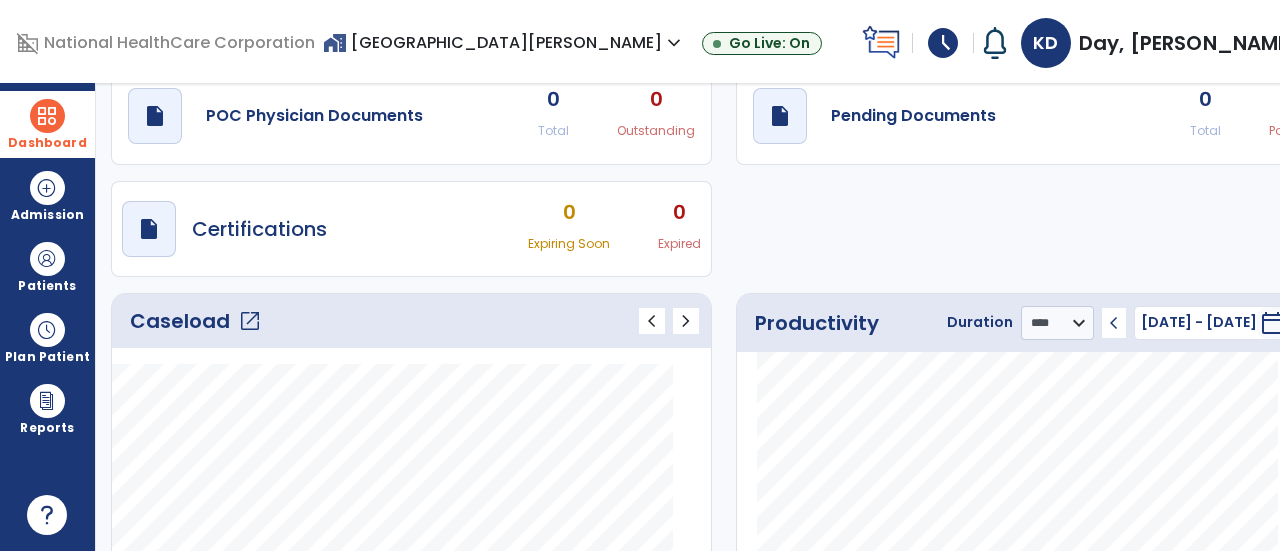 scroll, scrollTop: 25, scrollLeft: 0, axis: vertical 